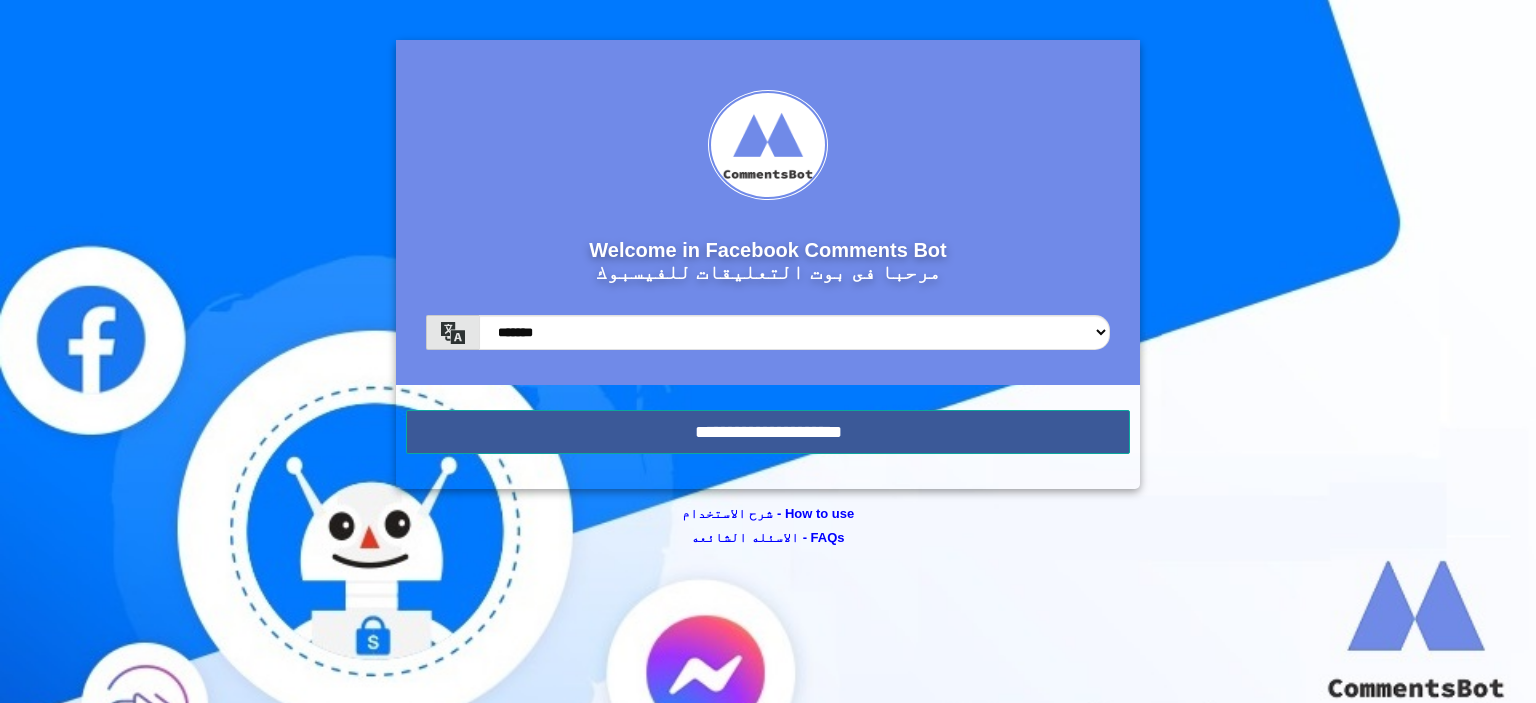 scroll, scrollTop: 0, scrollLeft: 0, axis: both 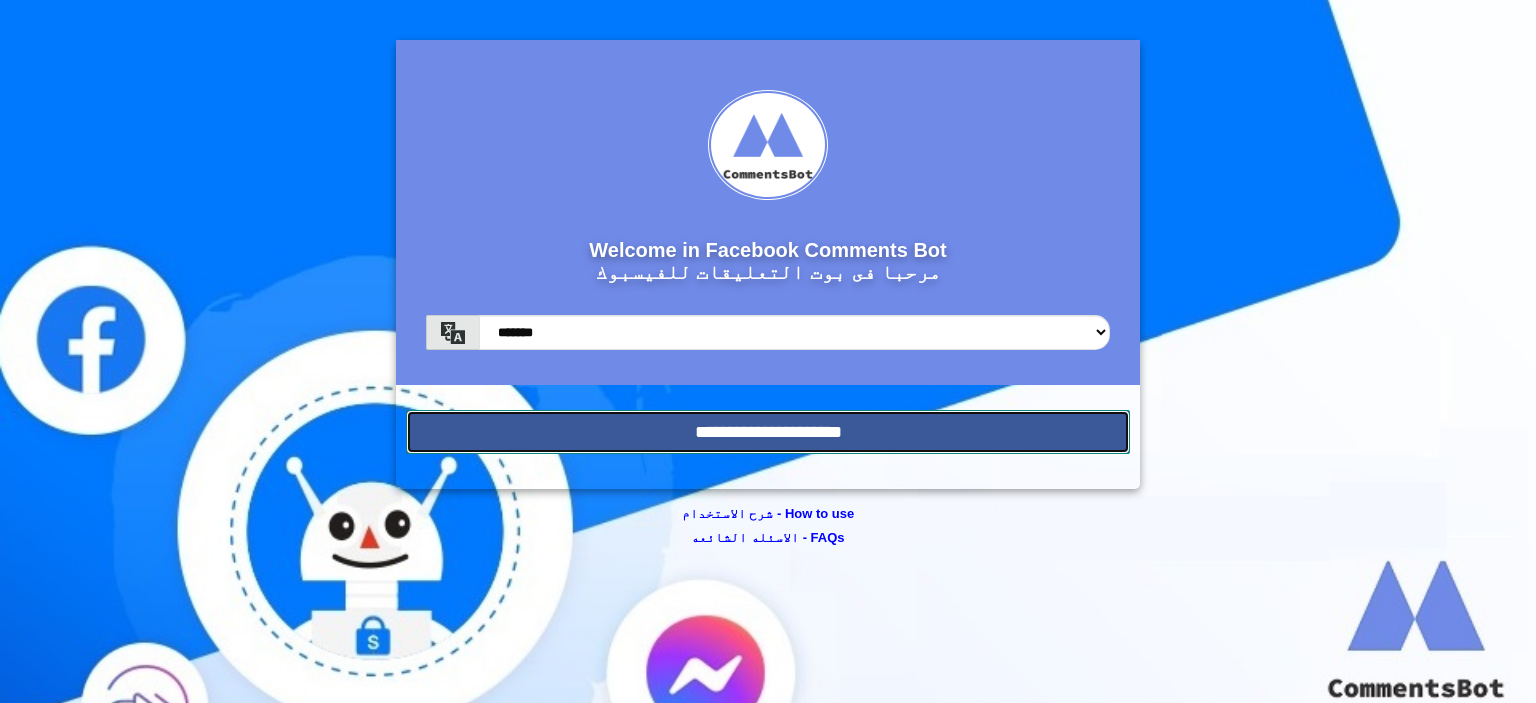 click on "**********" at bounding box center [768, 432] 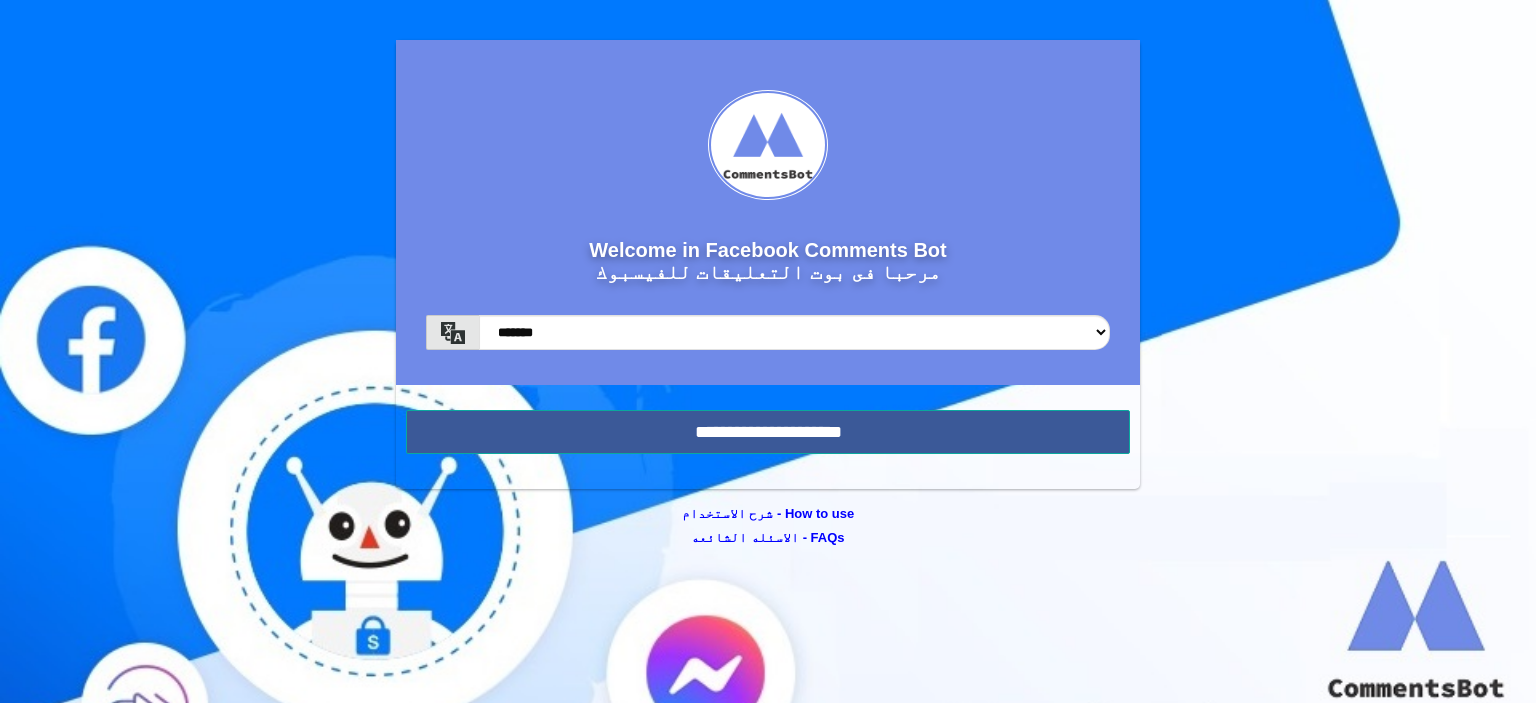 scroll, scrollTop: 0, scrollLeft: 0, axis: both 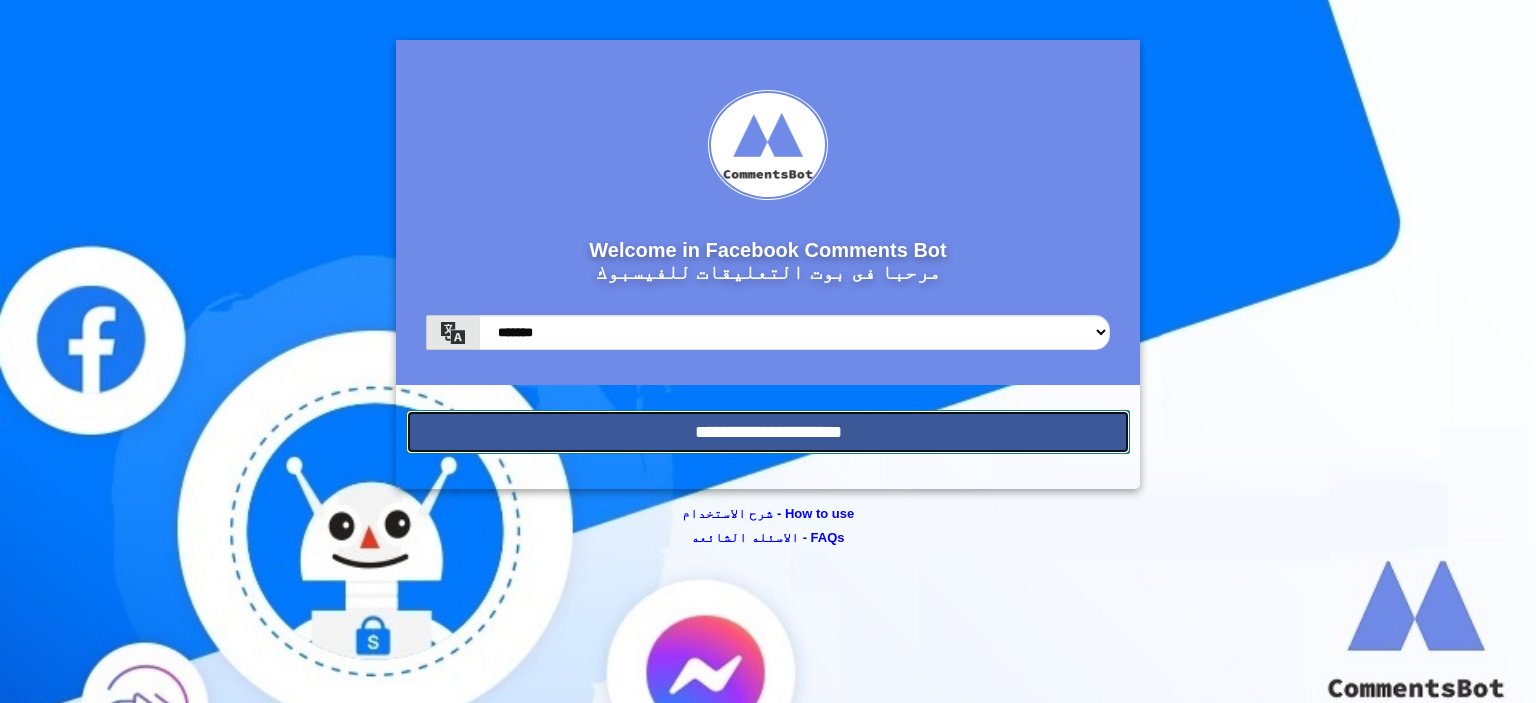 click on "**********" at bounding box center (768, 432) 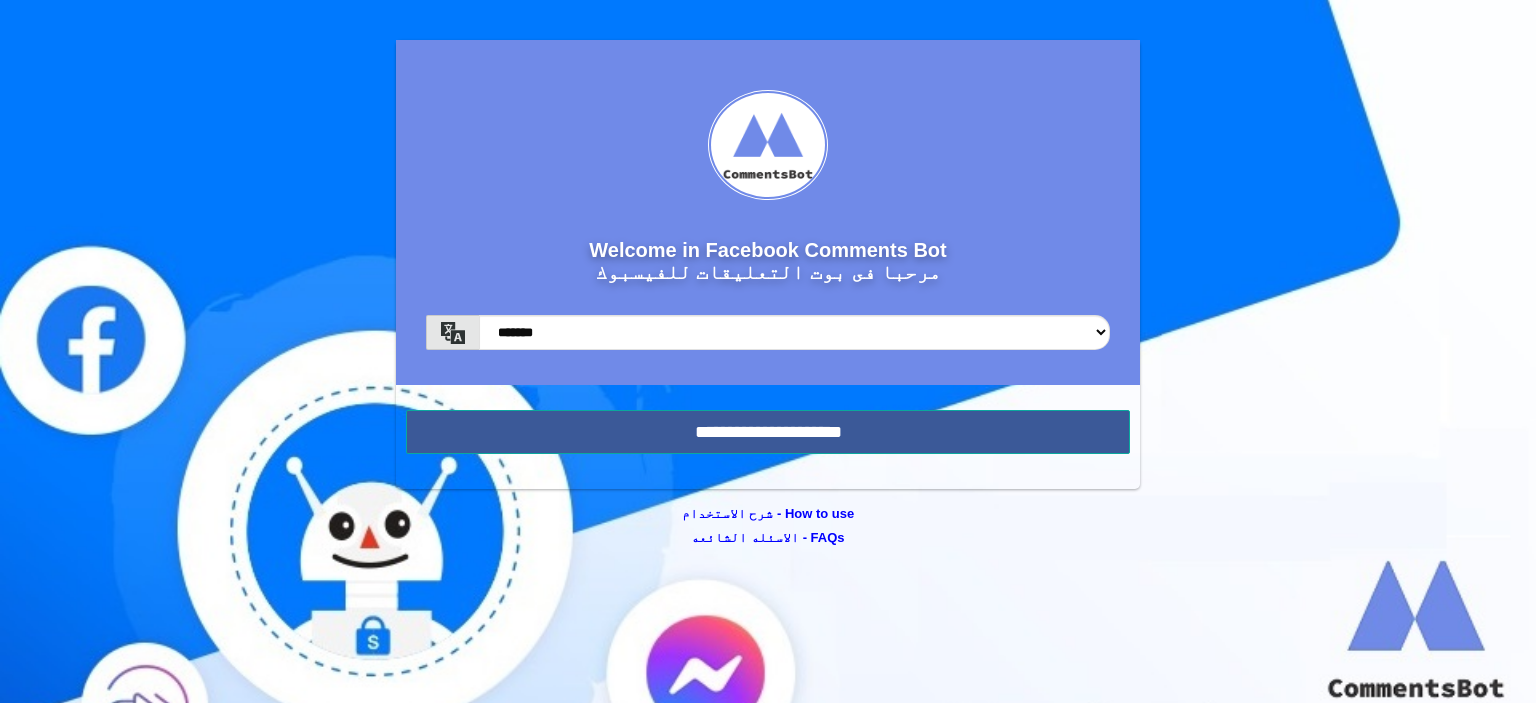 scroll, scrollTop: 0, scrollLeft: 0, axis: both 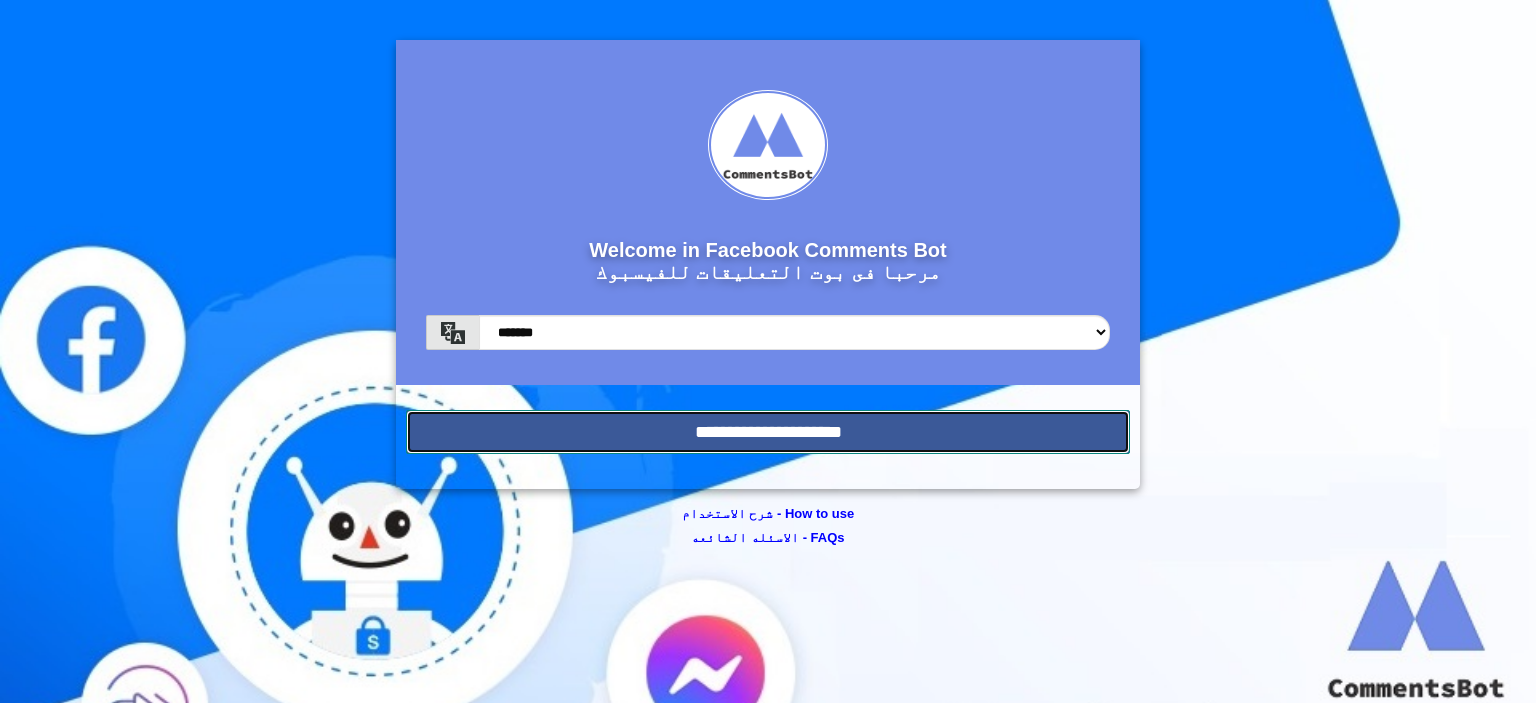 click on "**********" at bounding box center (768, 432) 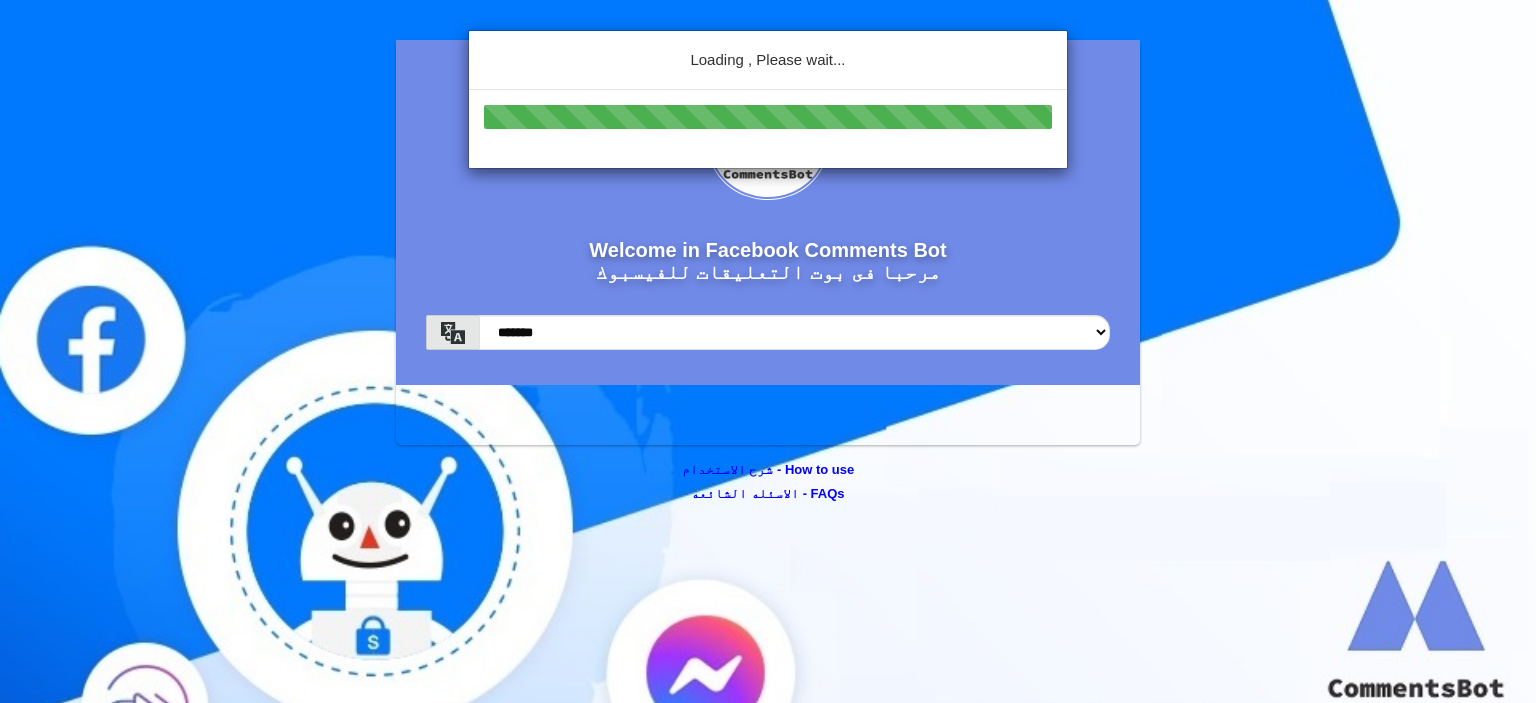 scroll, scrollTop: 0, scrollLeft: 0, axis: both 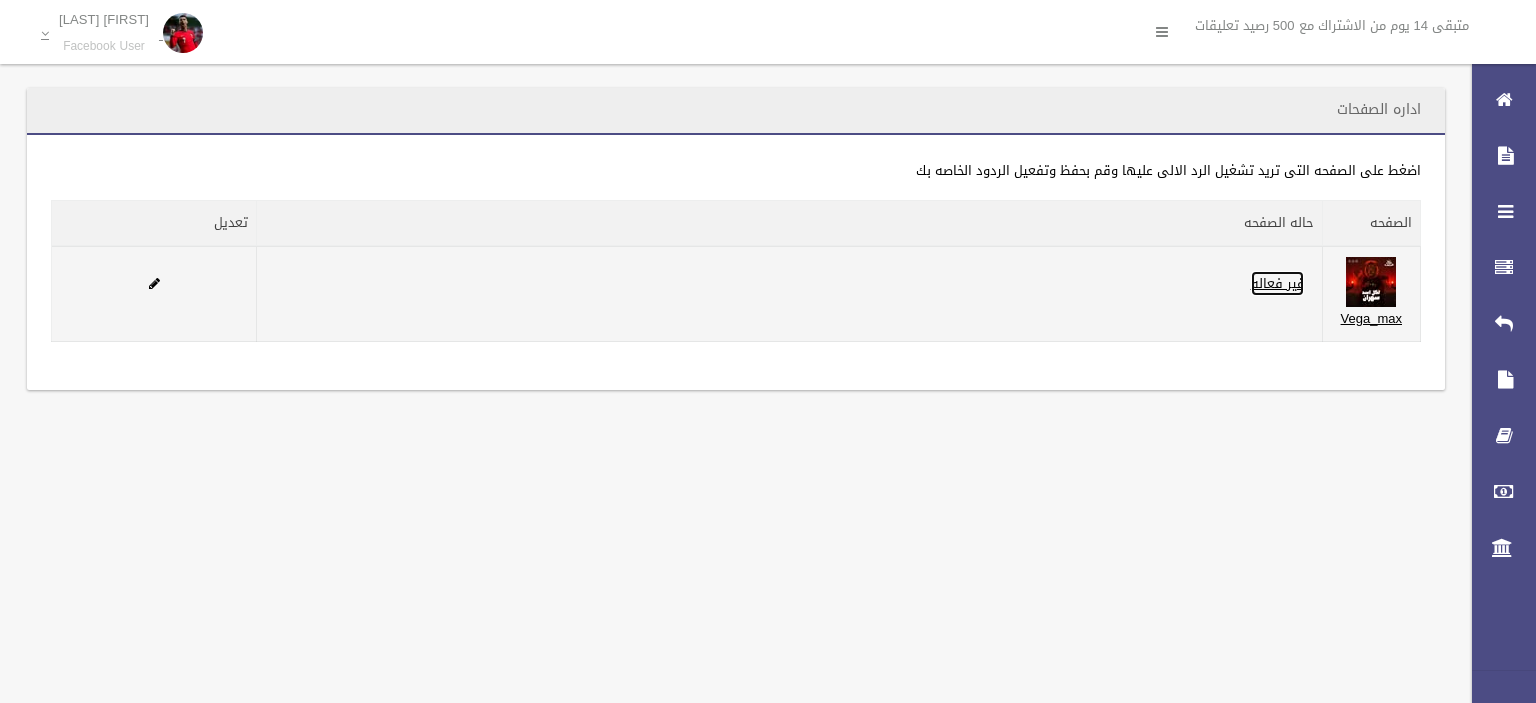 click on "غير فعاله" at bounding box center (1277, 283) 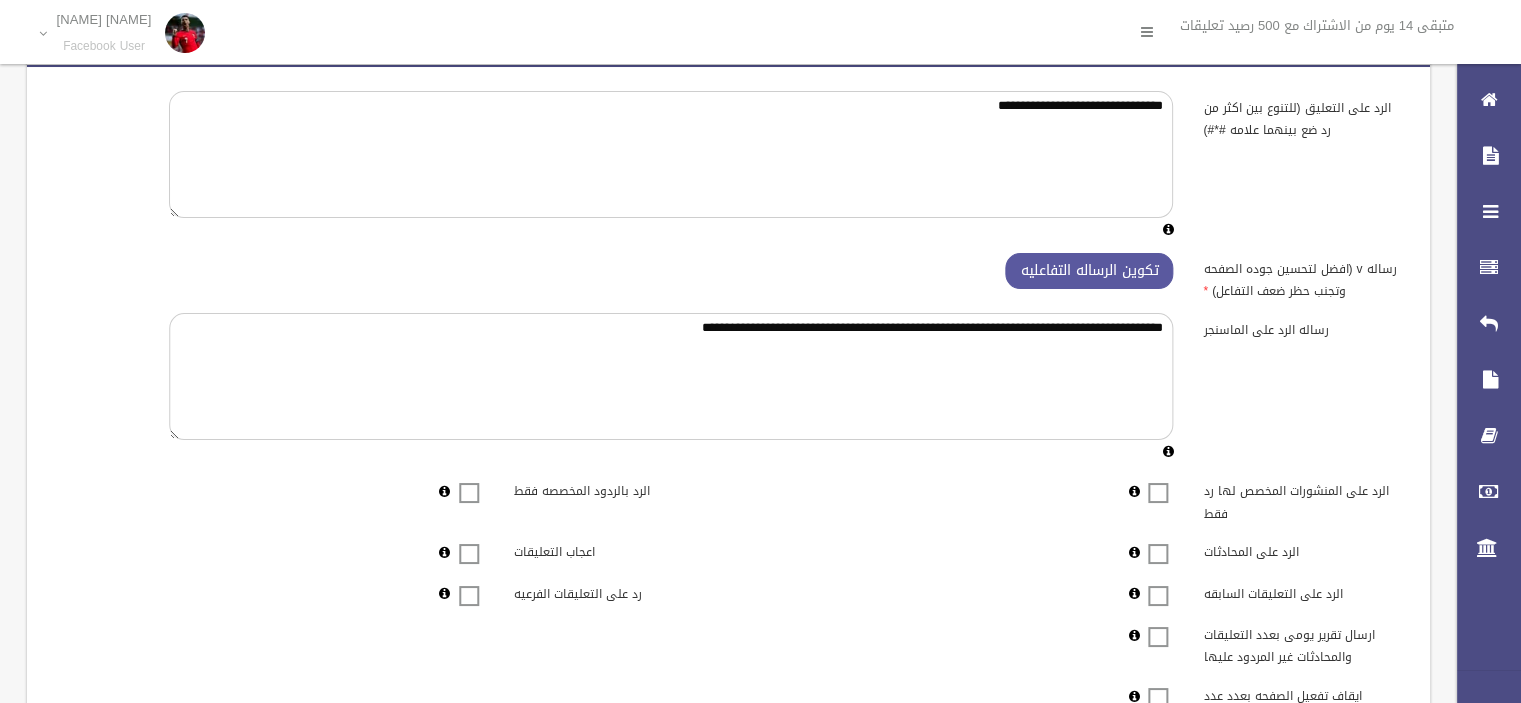 scroll, scrollTop: 100, scrollLeft: 0, axis: vertical 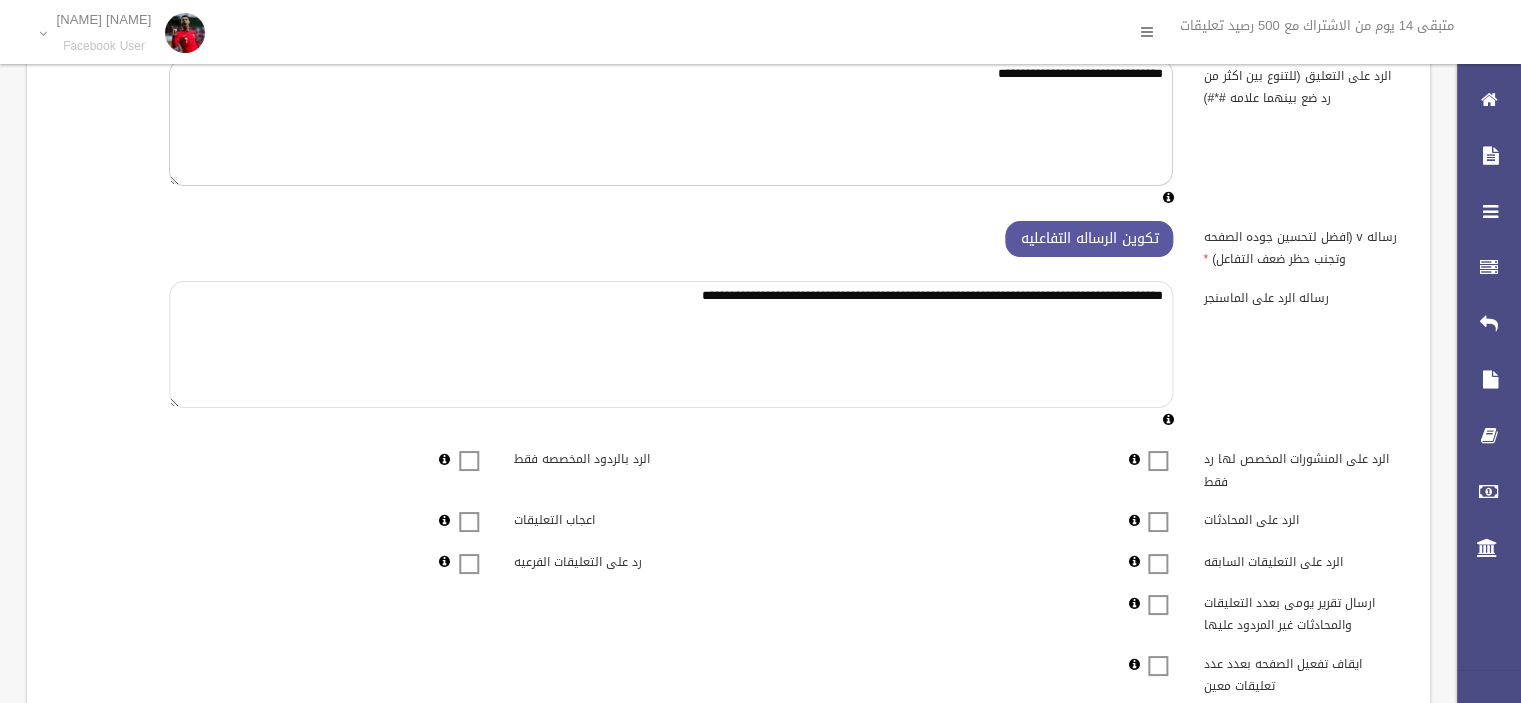 click on "**********" at bounding box center [671, 344] 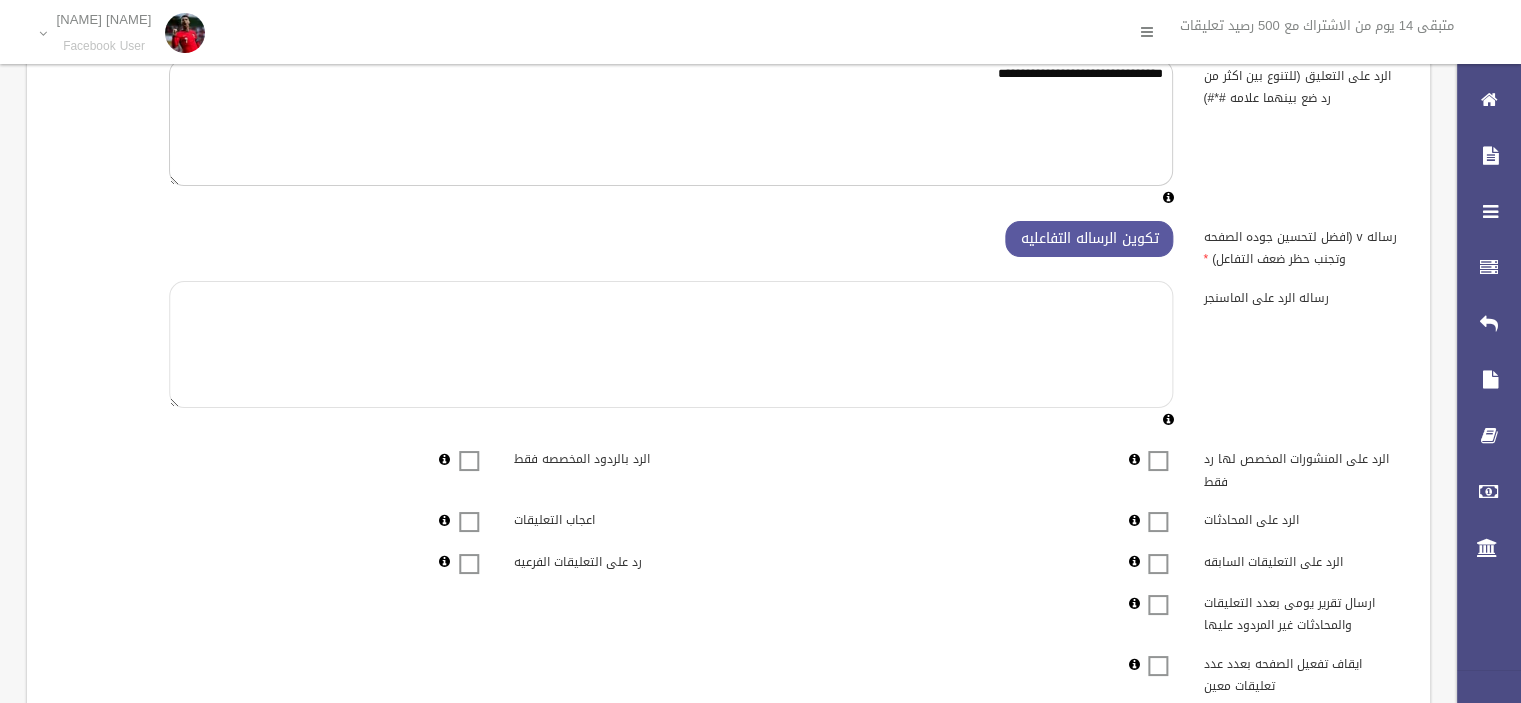 type 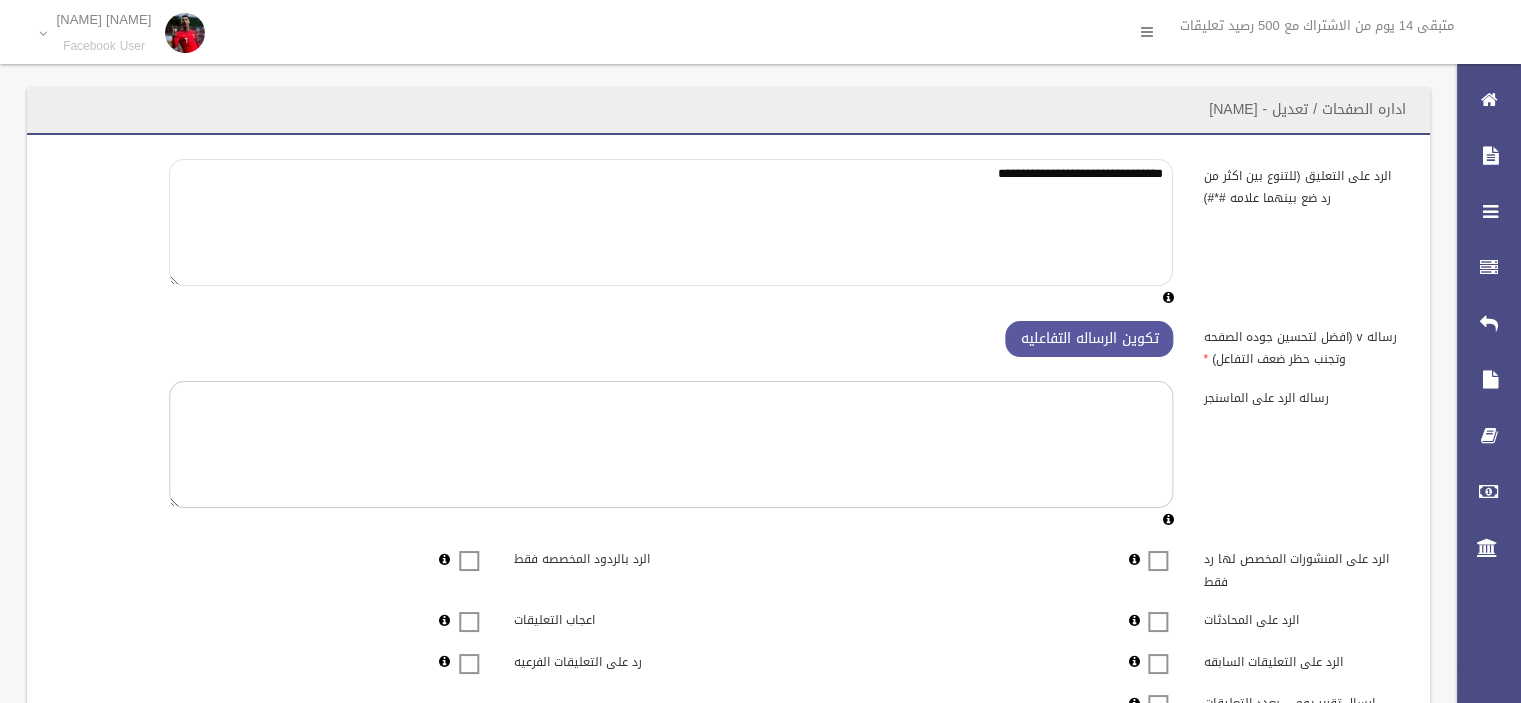 click on "**********" at bounding box center (671, 222) 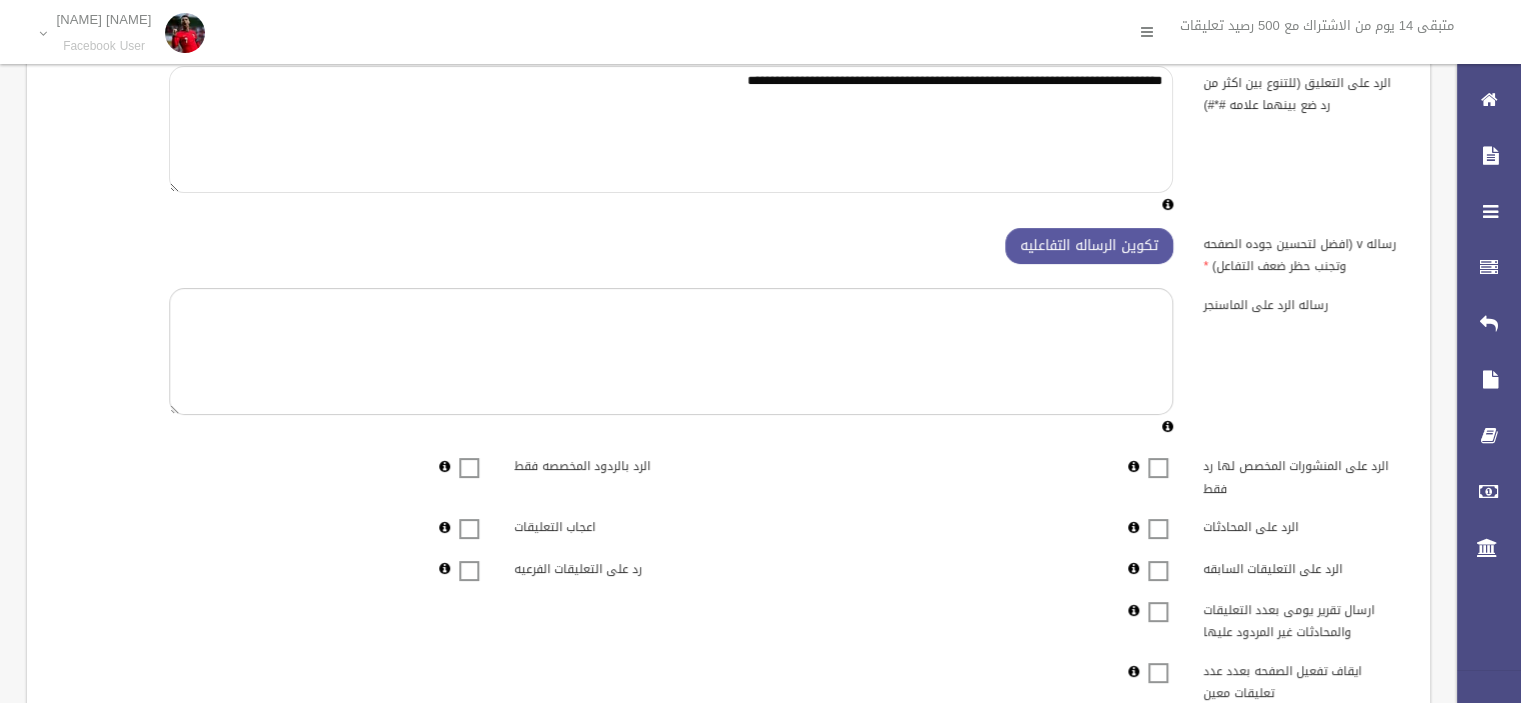 scroll, scrollTop: 200, scrollLeft: 0, axis: vertical 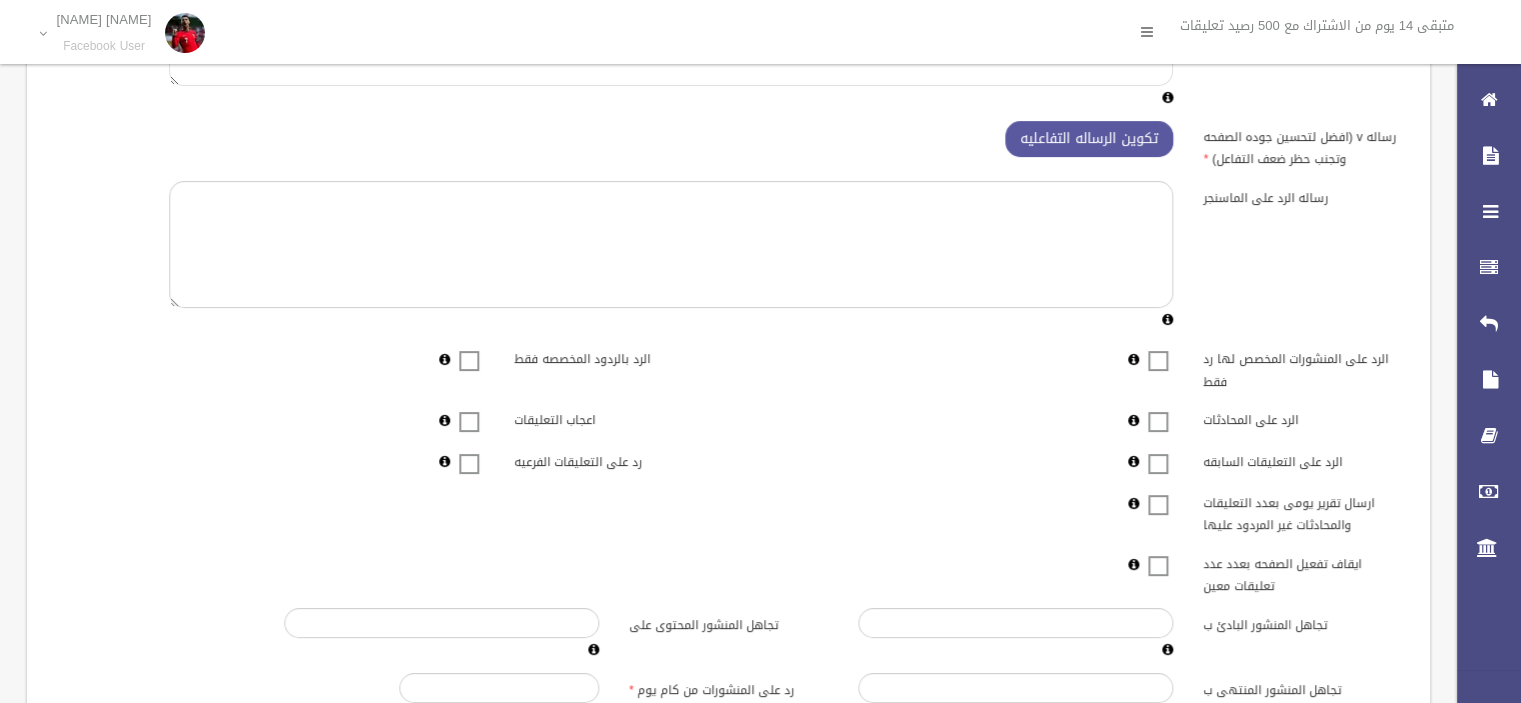 type on "**********" 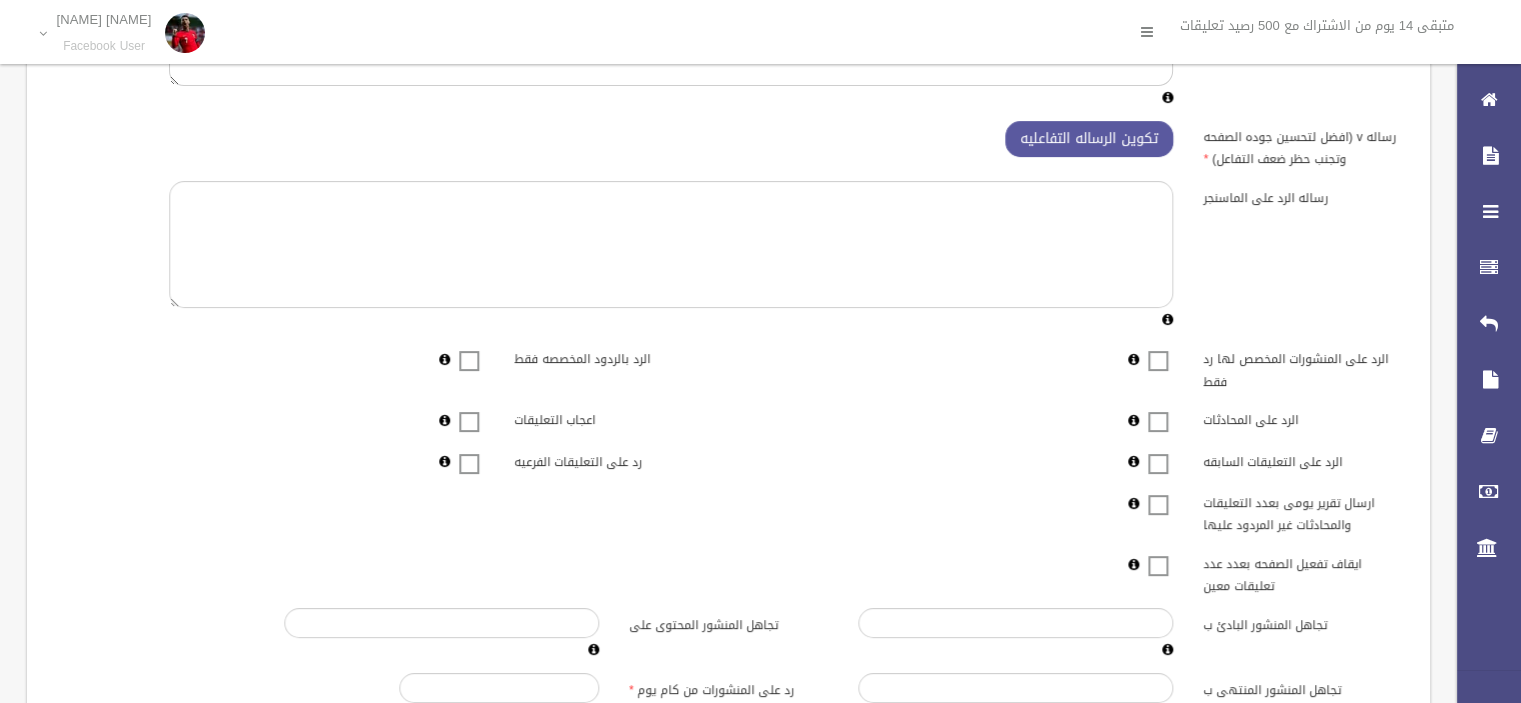 click at bounding box center (469, 409) 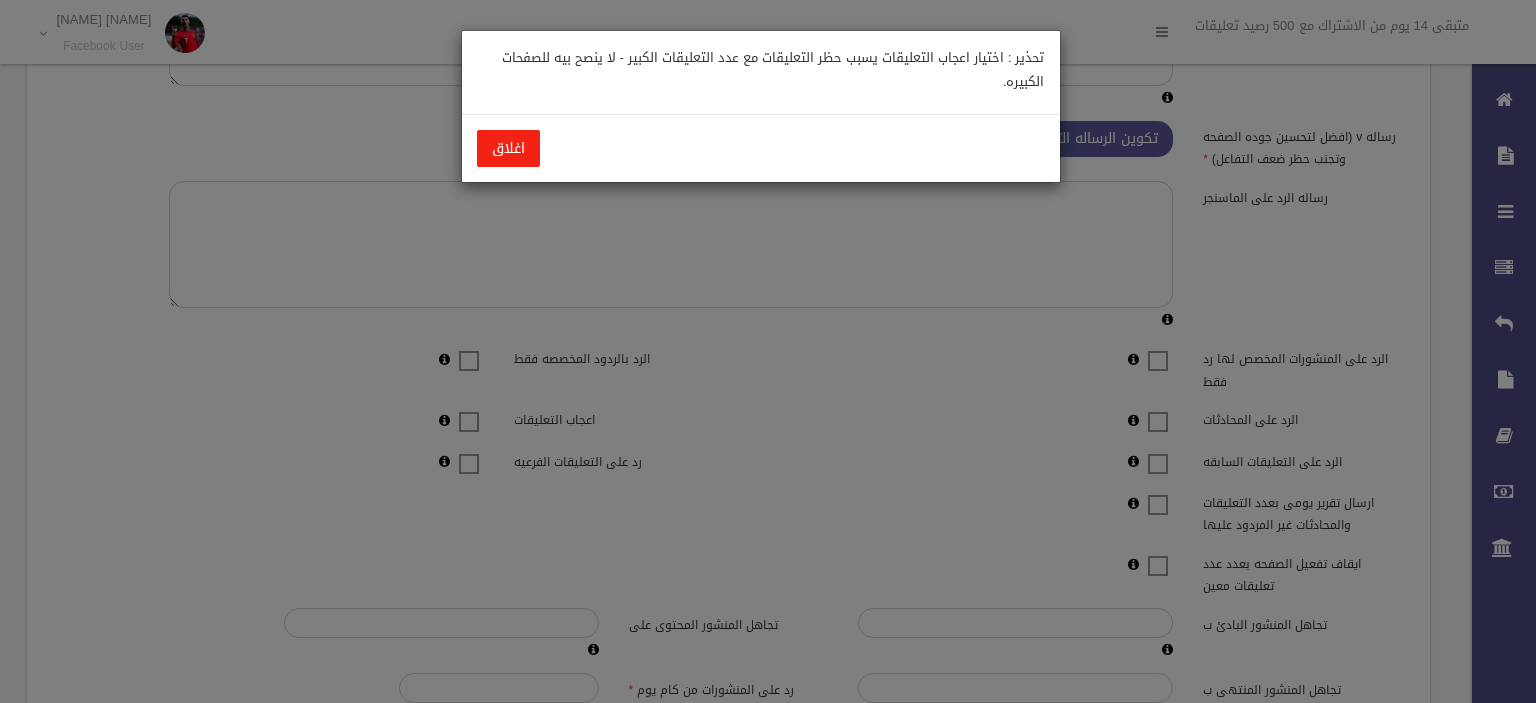 click on "اغلاق" at bounding box center [508, 148] 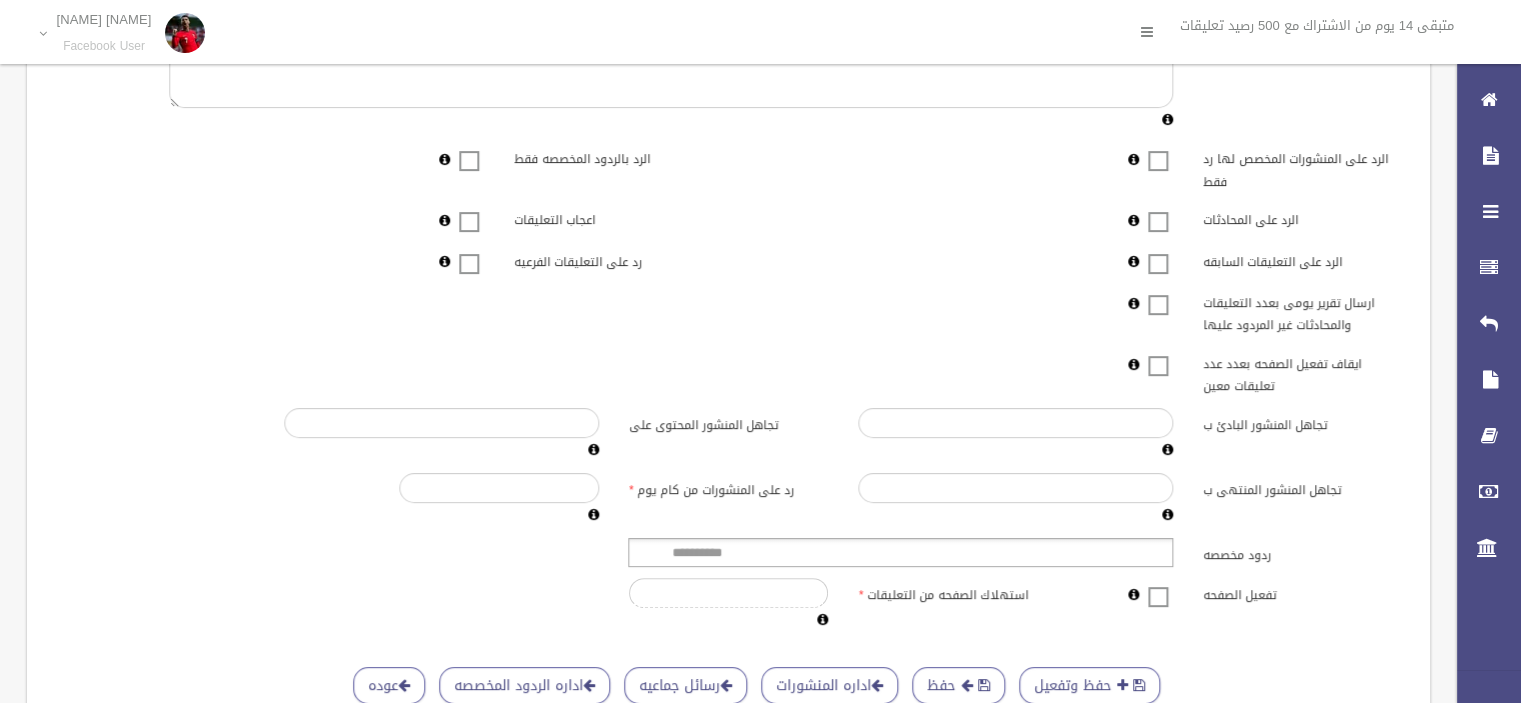 scroll, scrollTop: 486, scrollLeft: 0, axis: vertical 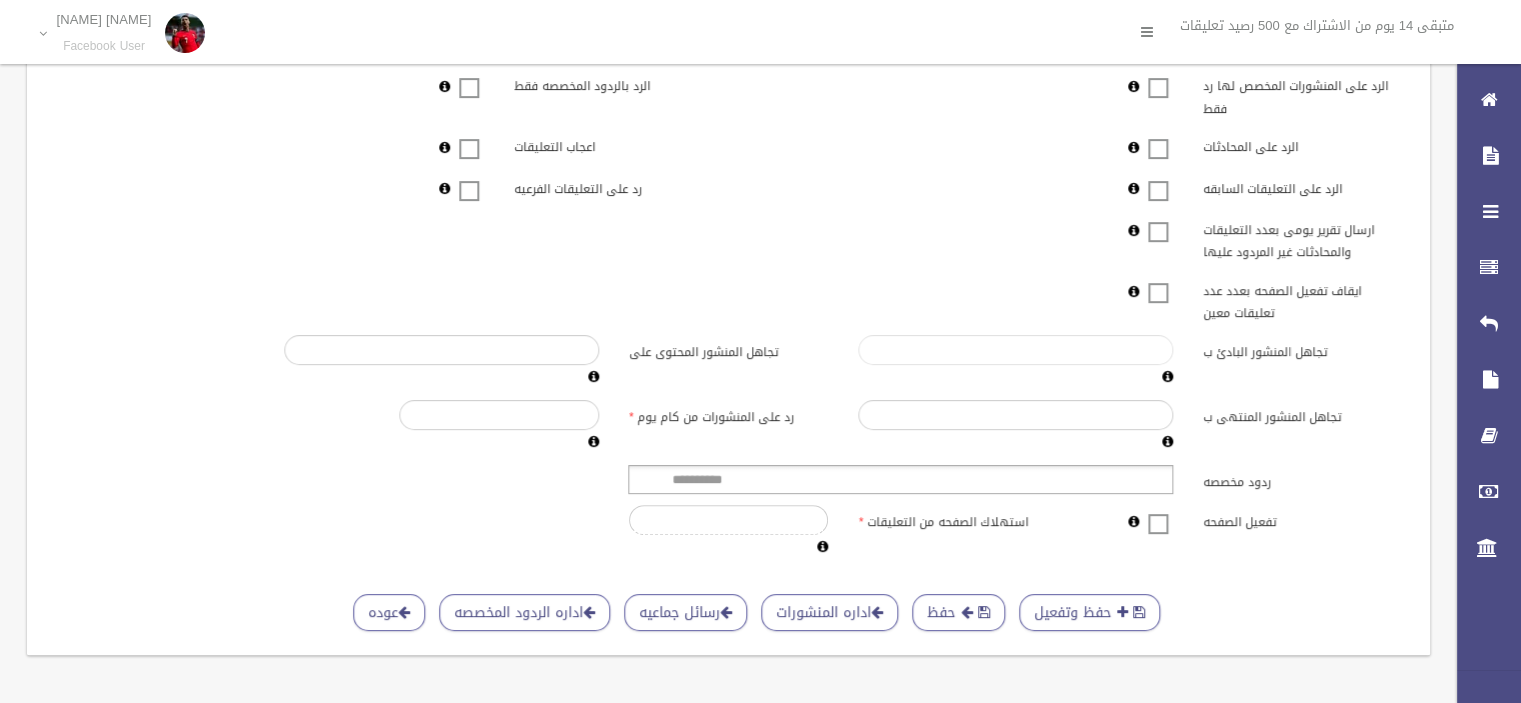 click on "تجاهل المنشور البادئ ب" at bounding box center [1015, 350] 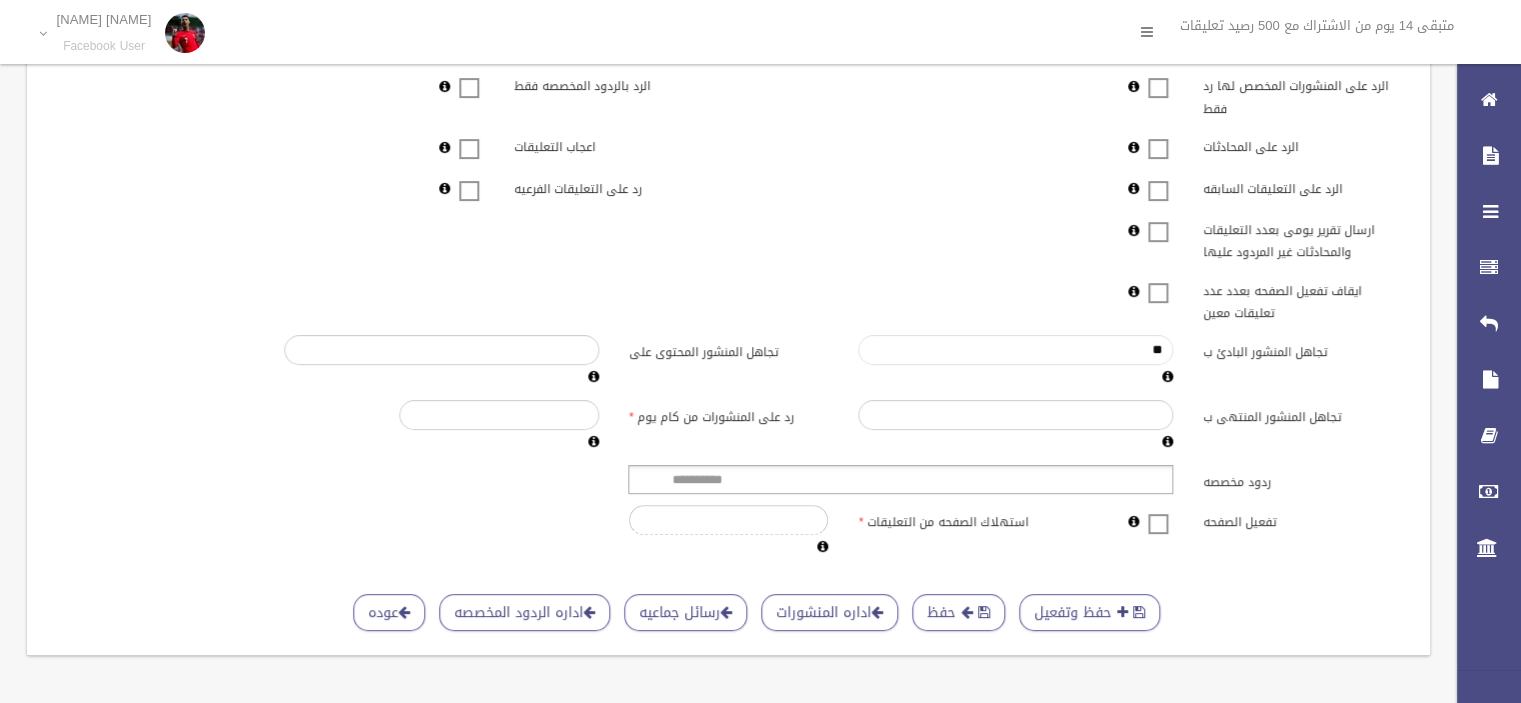 type on "*" 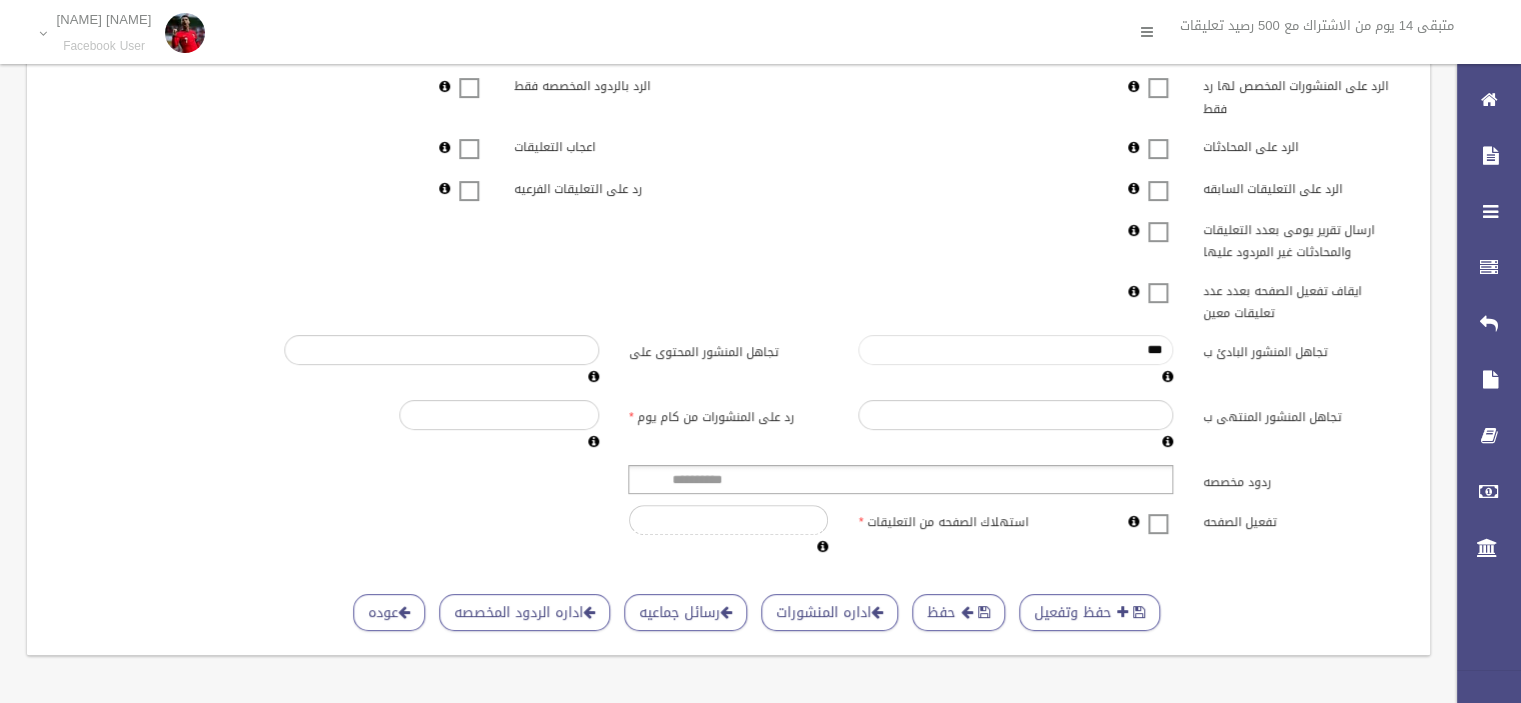 type on "***" 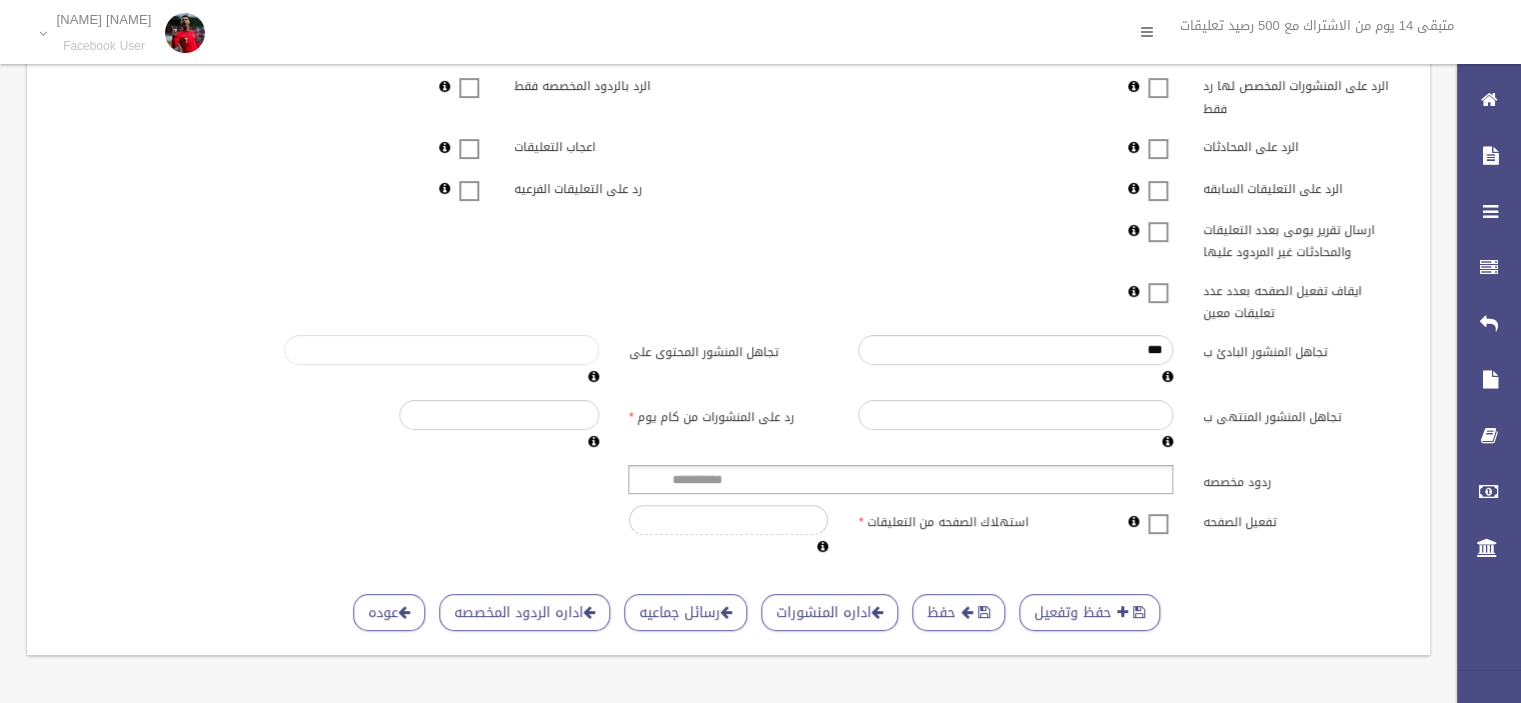 click on "تجاهل المنشور المحتوى على" at bounding box center [441, 350] 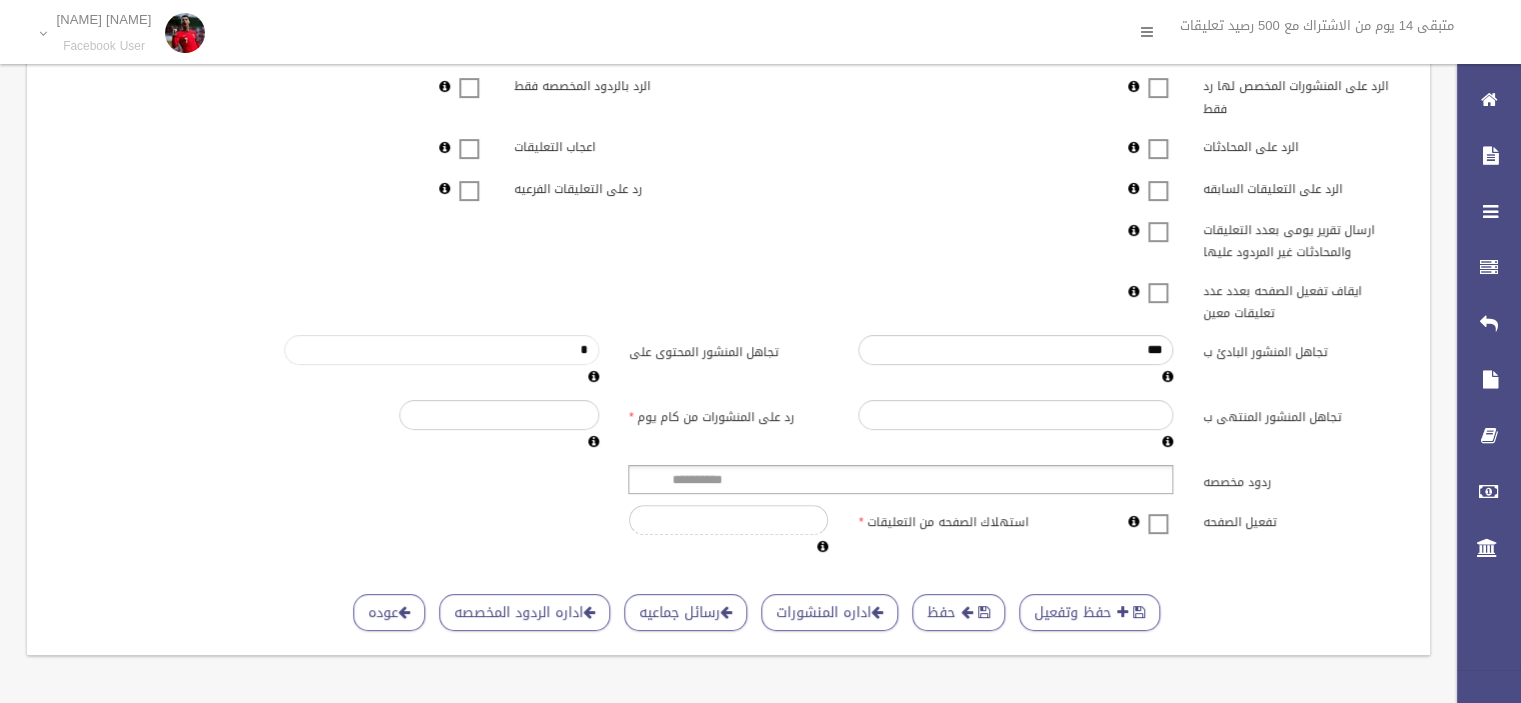 type 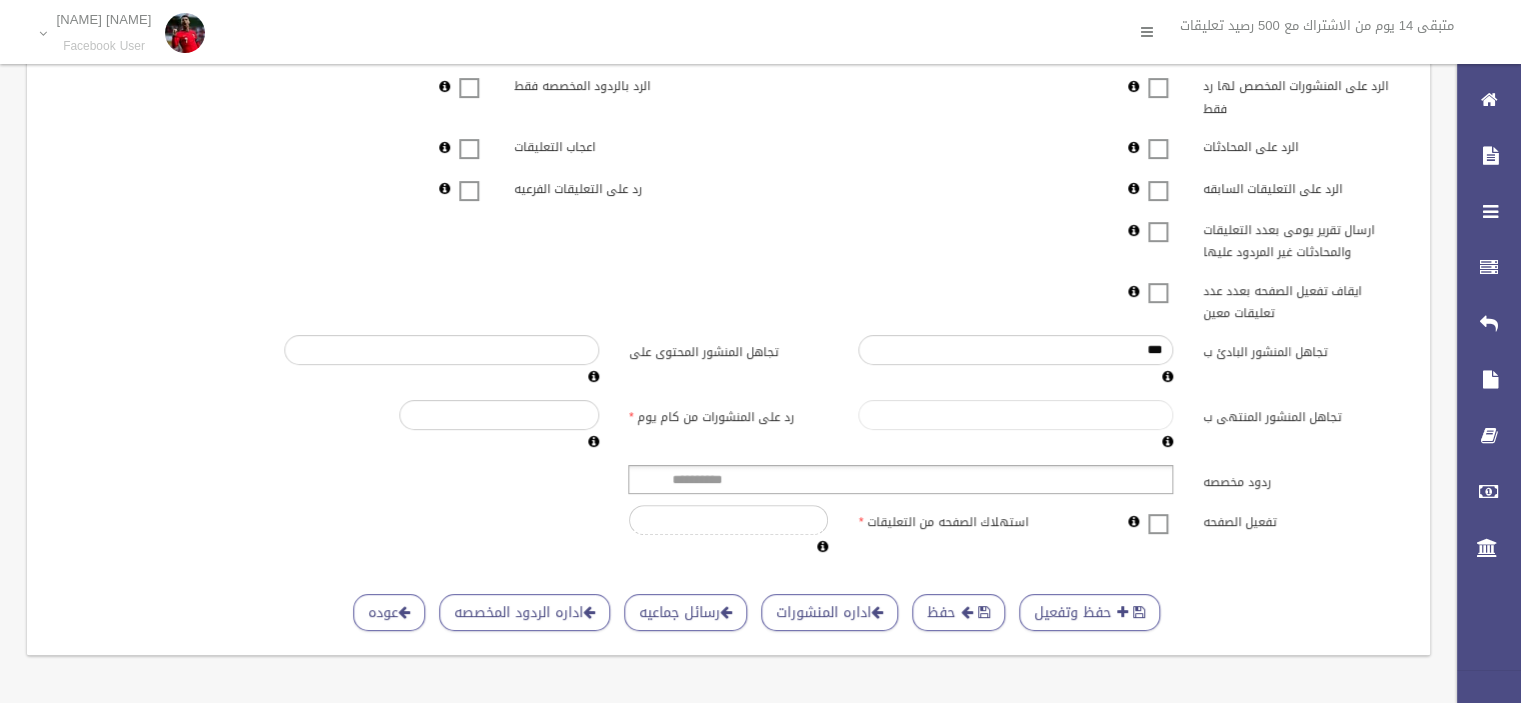 click on "تجاهل المنشور المنتهى ب" at bounding box center (1015, 415) 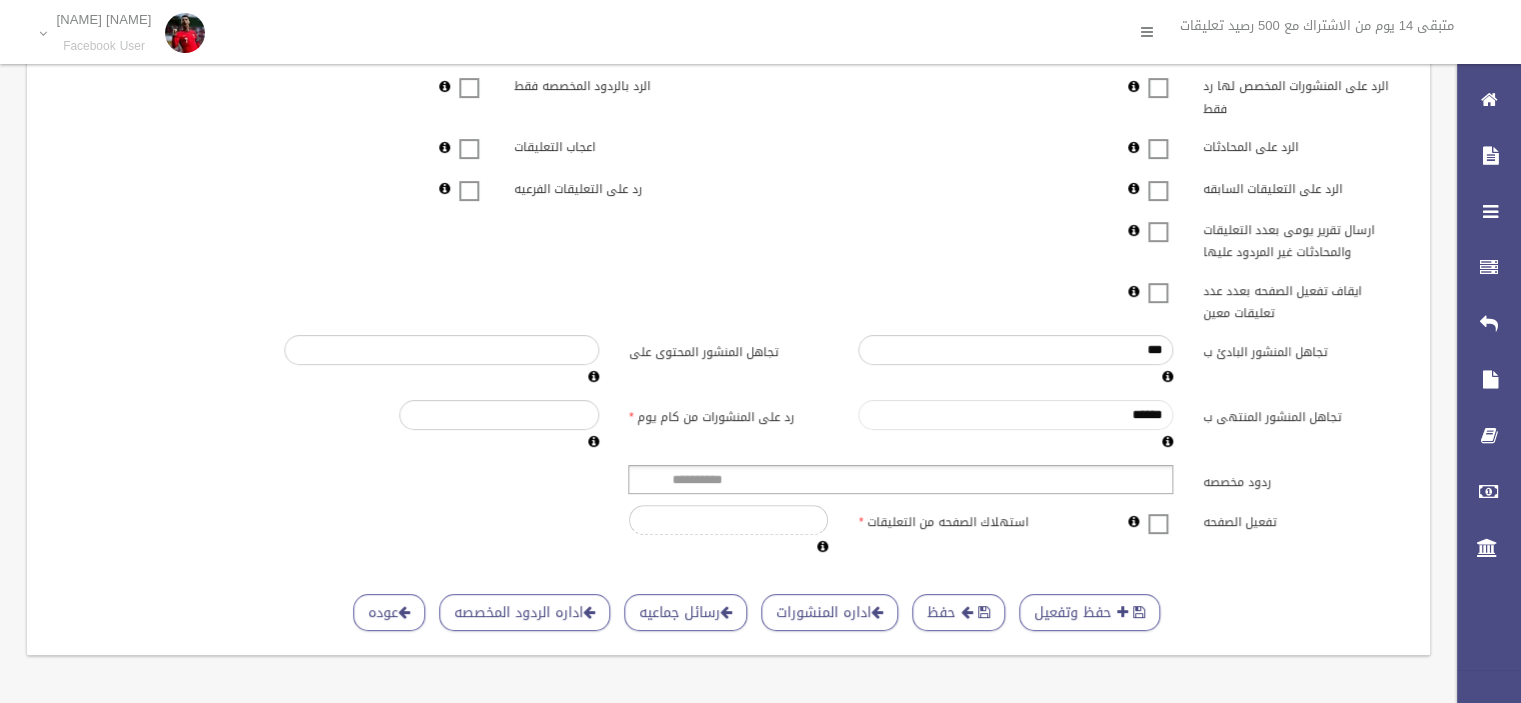type on "******" 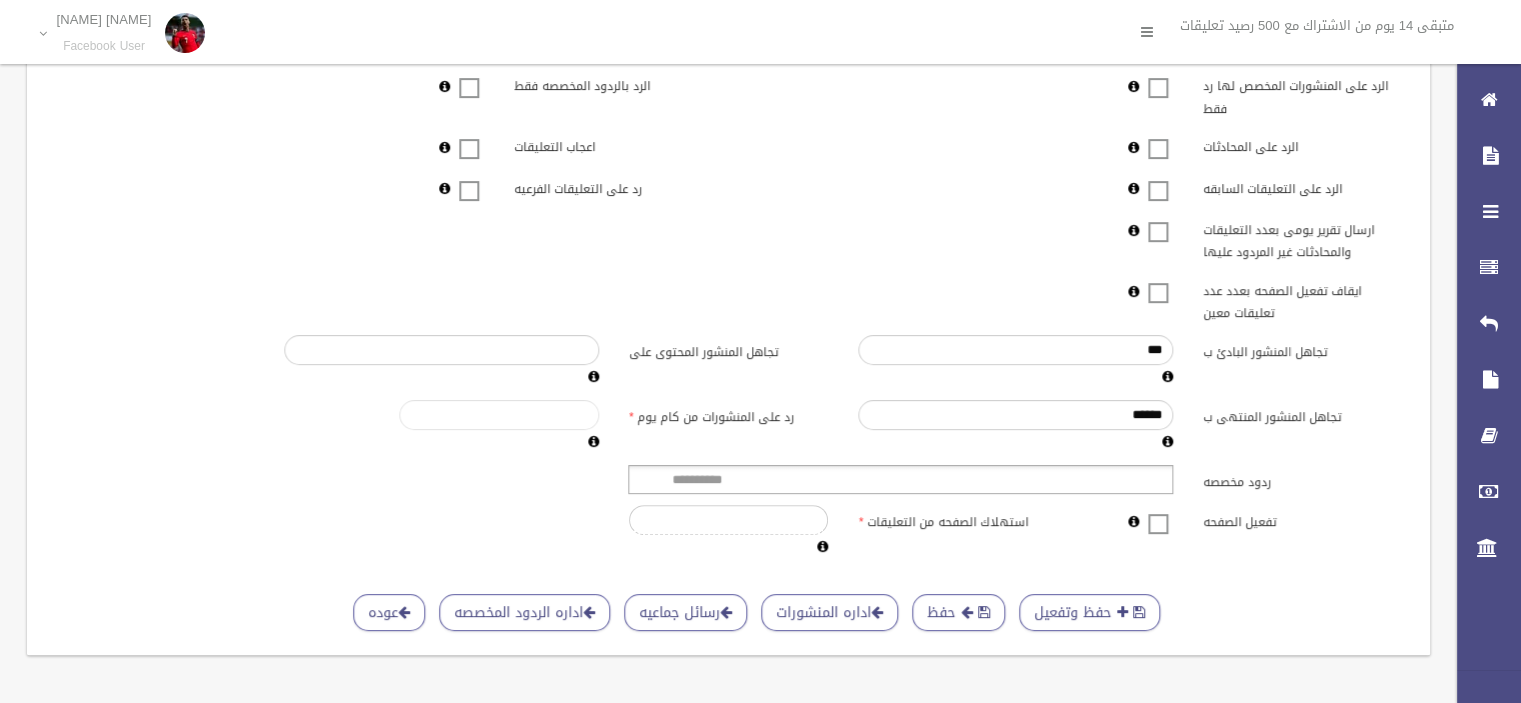 click on "*****" at bounding box center (499, 415) 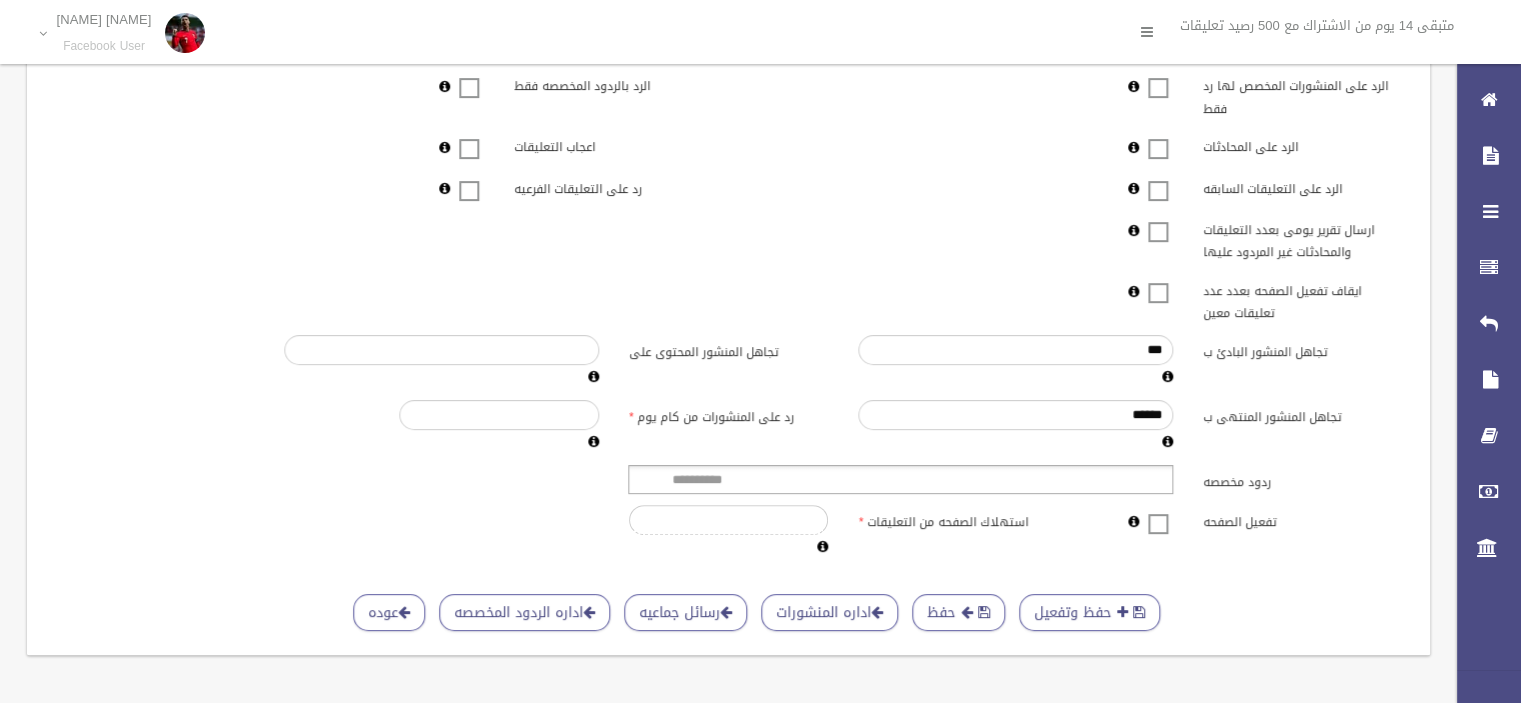 click on "تجاهل المنشور البادئ ب
***
تجاهل المنشور المحتوى على" at bounding box center [728, 362] 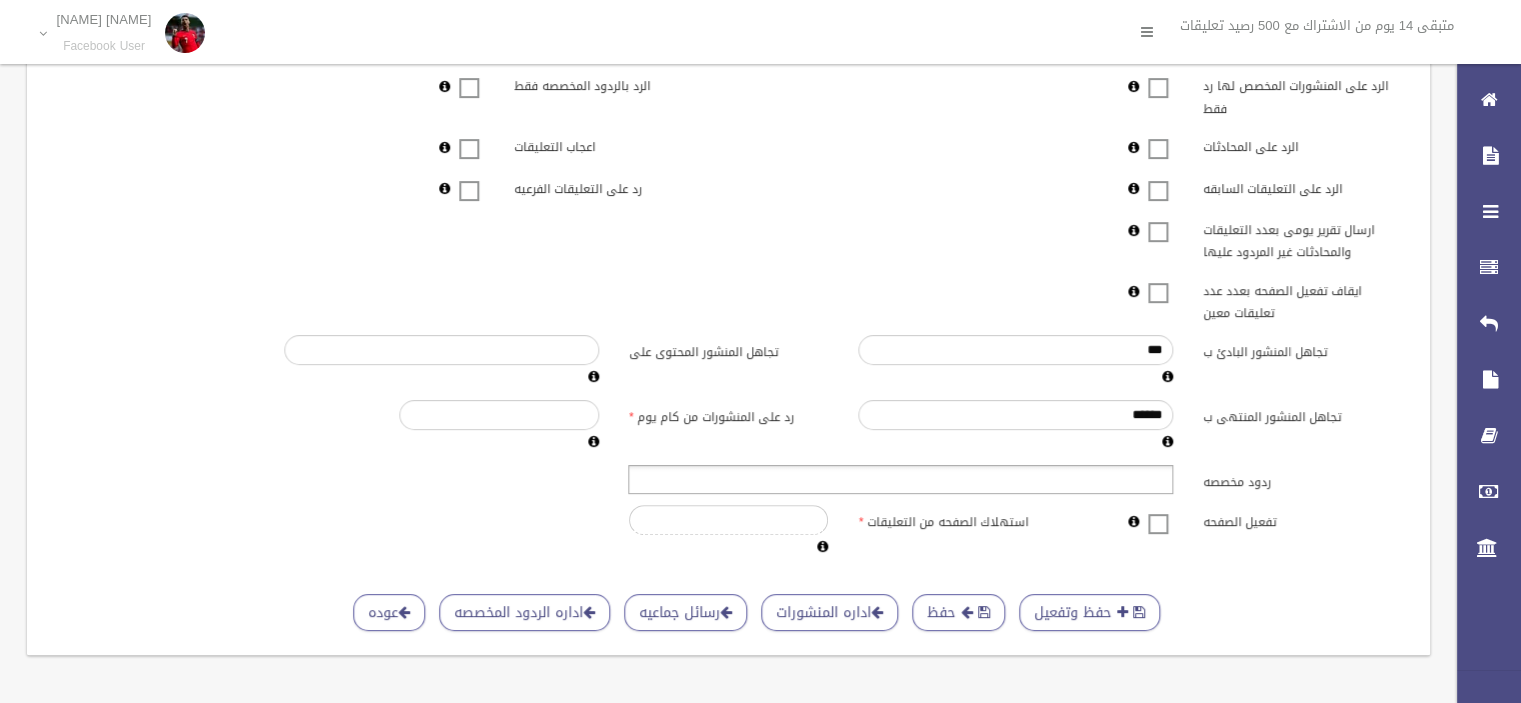 scroll, scrollTop: 471, scrollLeft: 0, axis: vertical 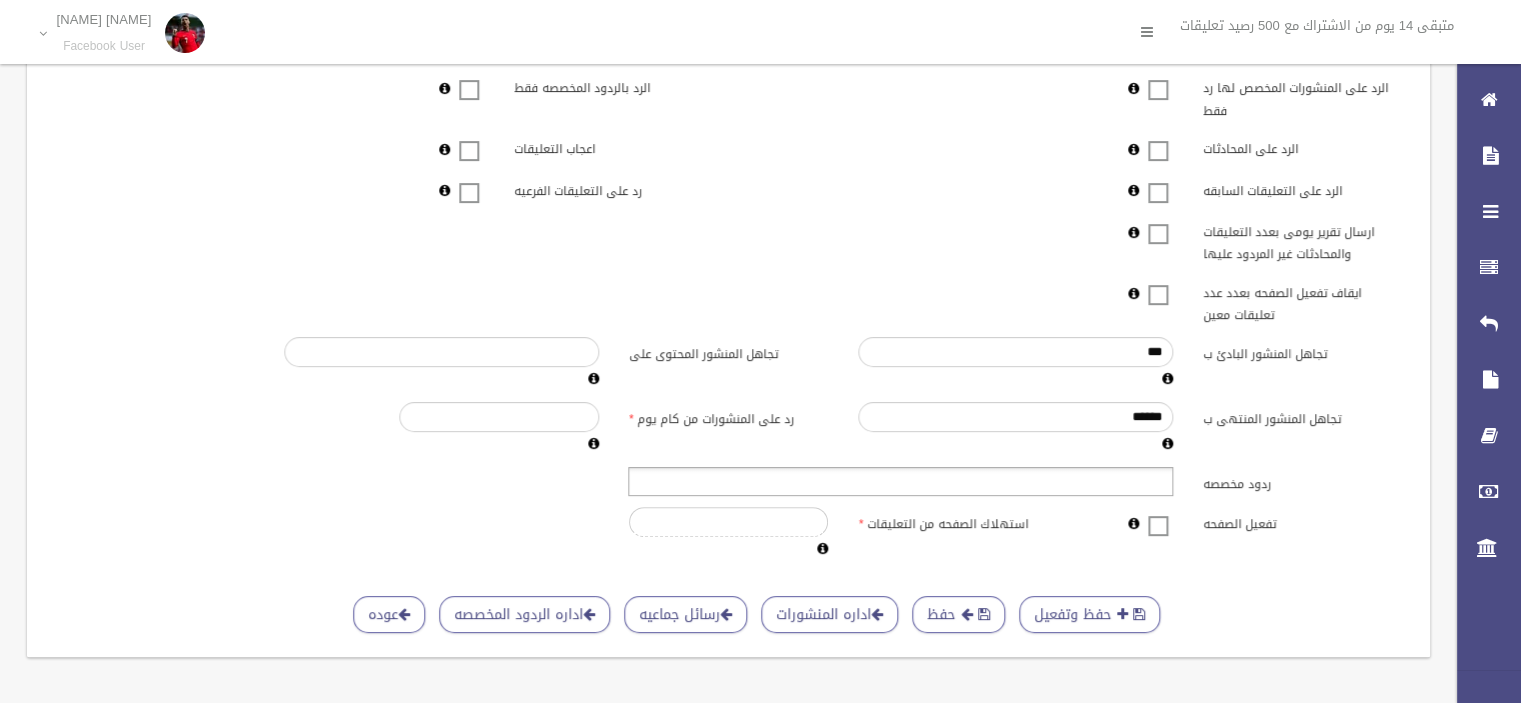 click at bounding box center (900, 481) 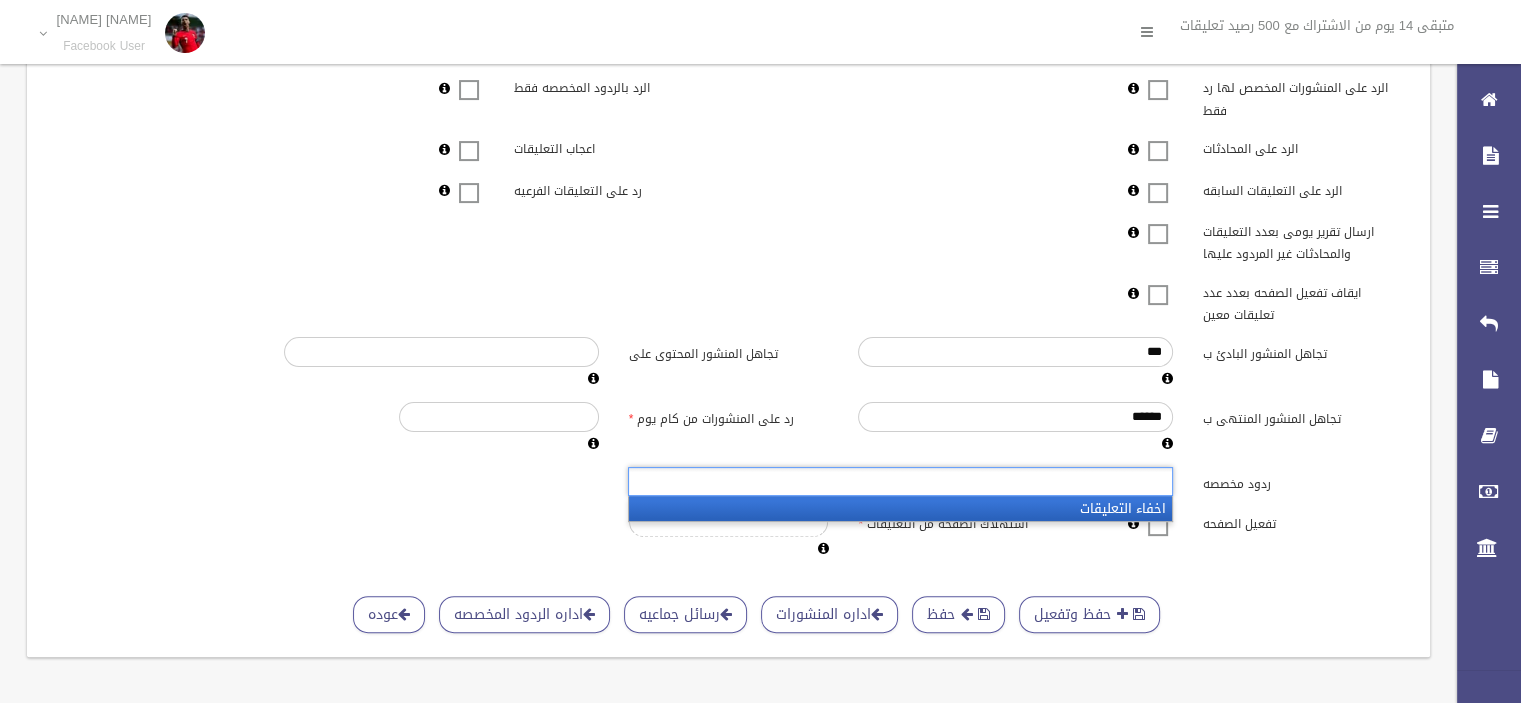 click on "اخفاء التعليقات" at bounding box center [900, 508] 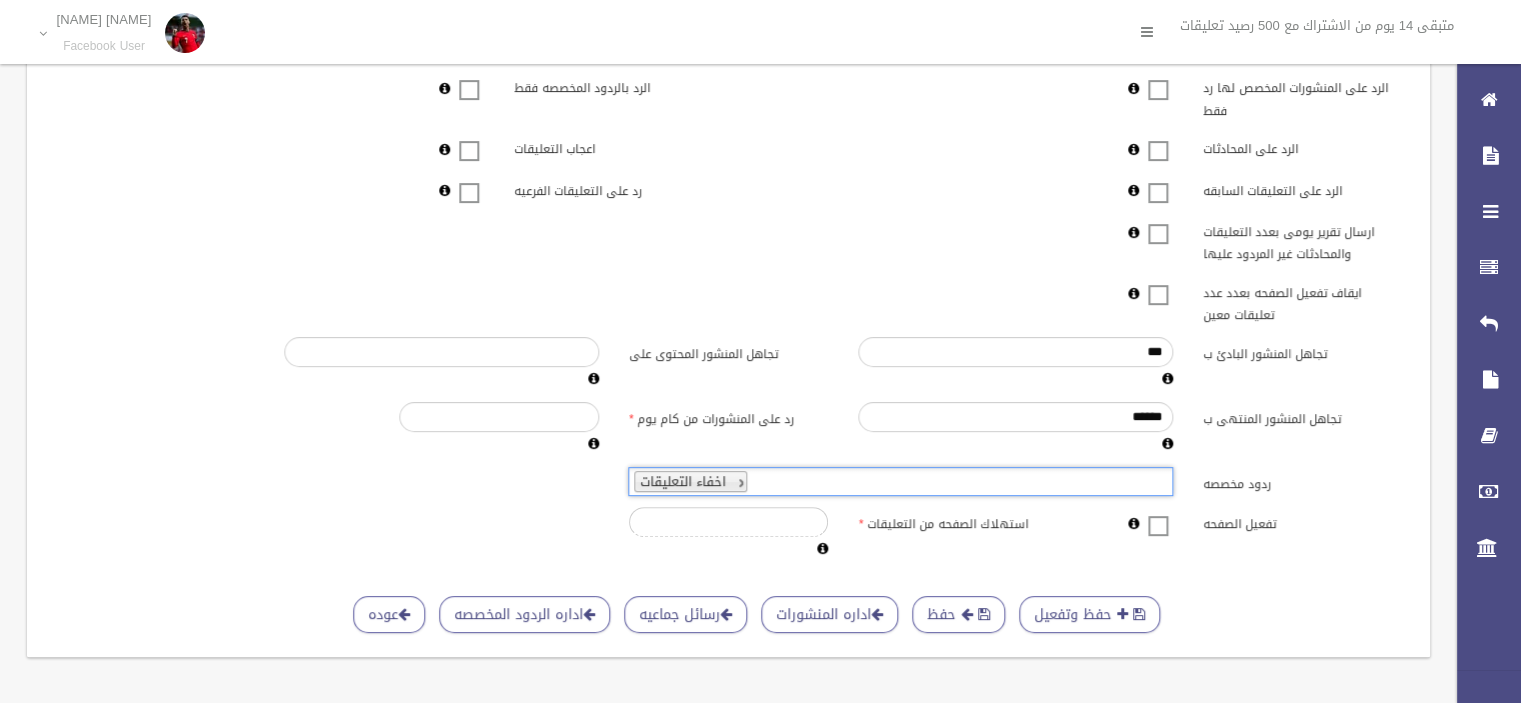 click on "اخفاء التعليقات" at bounding box center [900, 481] 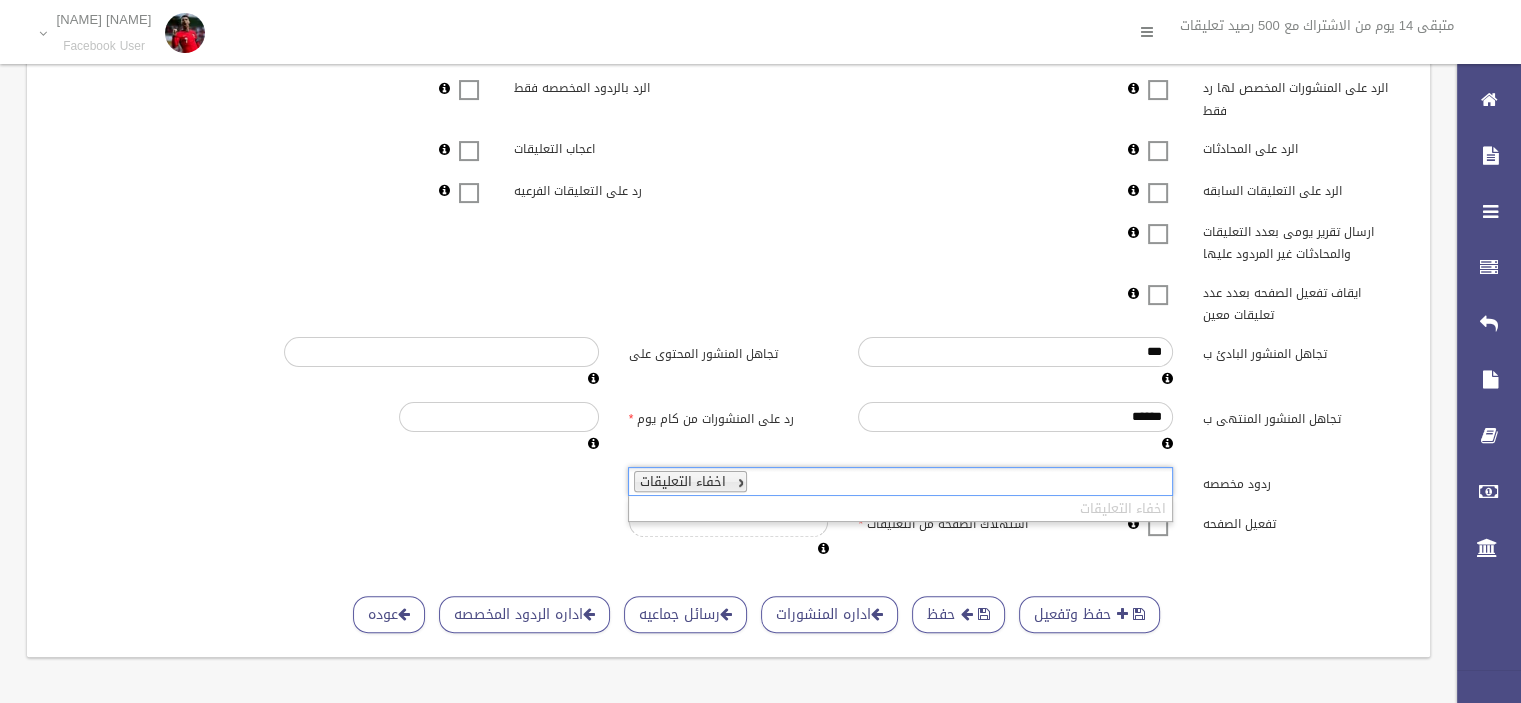 click at bounding box center [737, 482] 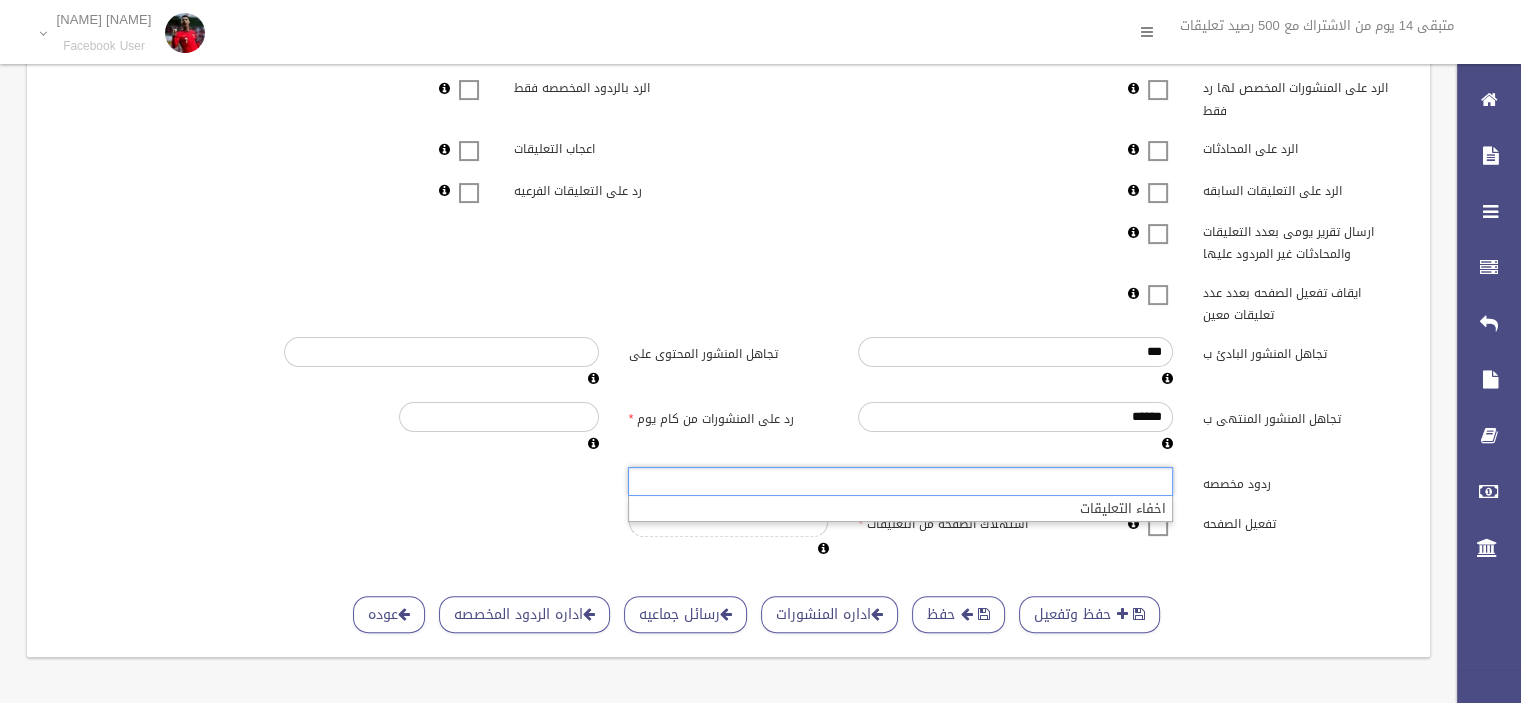 click at bounding box center (900, 481) 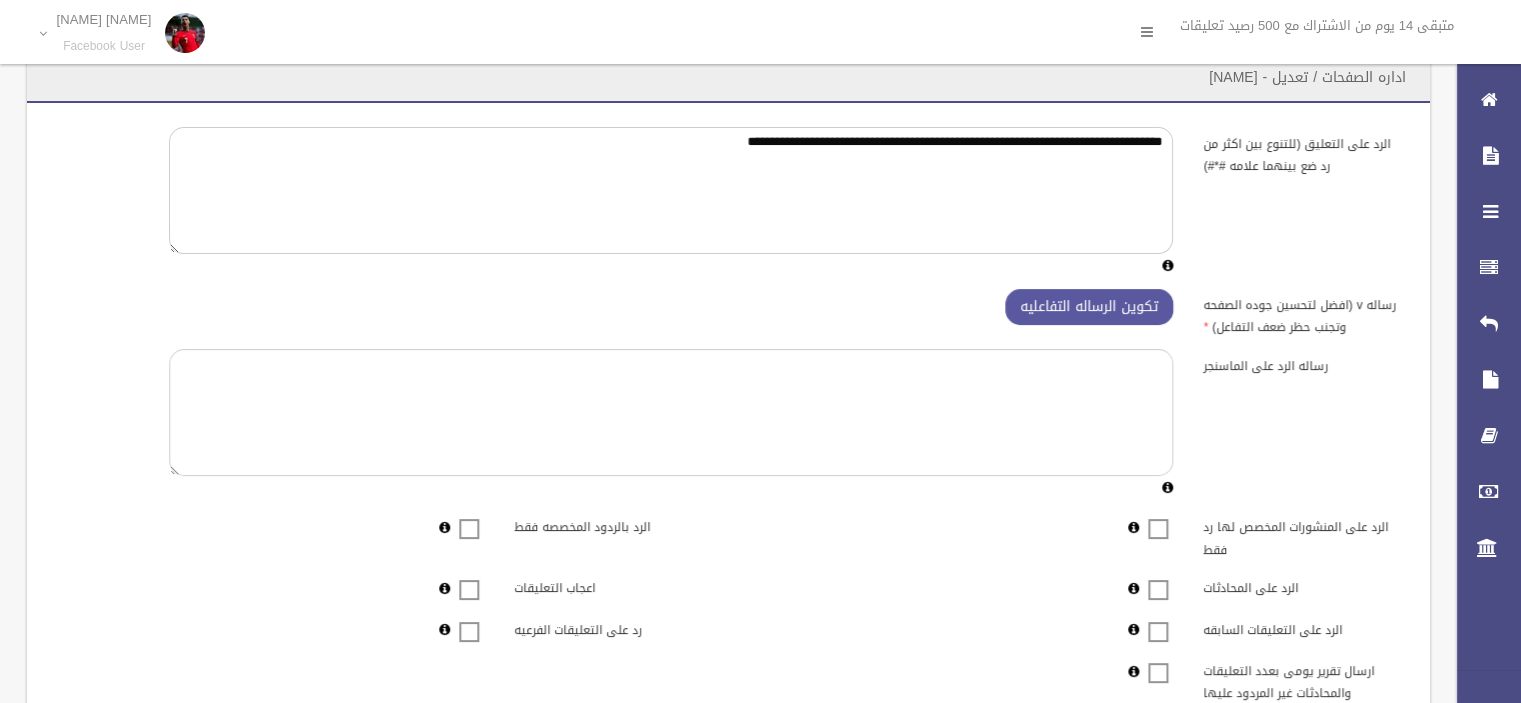 scroll, scrollTop: 0, scrollLeft: 0, axis: both 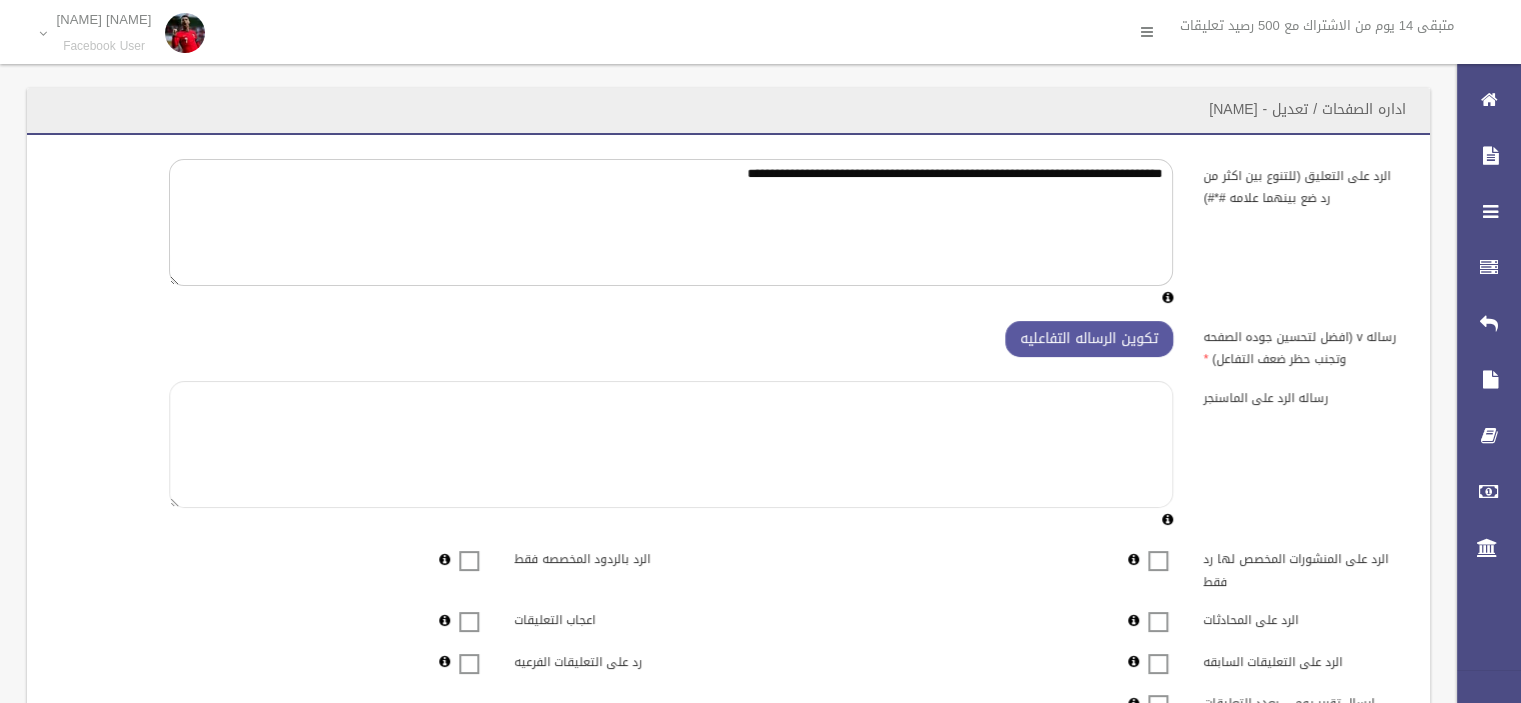 click on "**********" at bounding box center [671, 444] 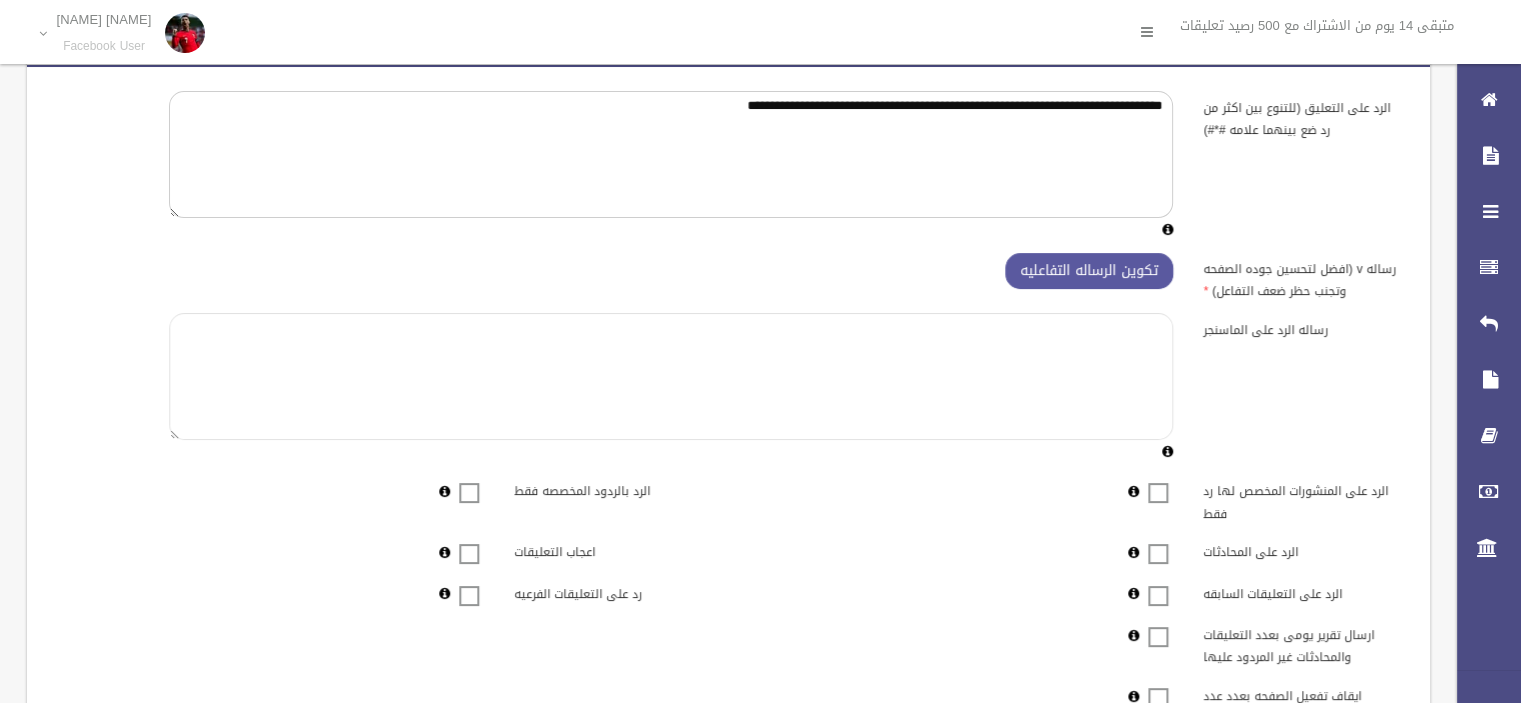 scroll, scrollTop: 100, scrollLeft: 0, axis: vertical 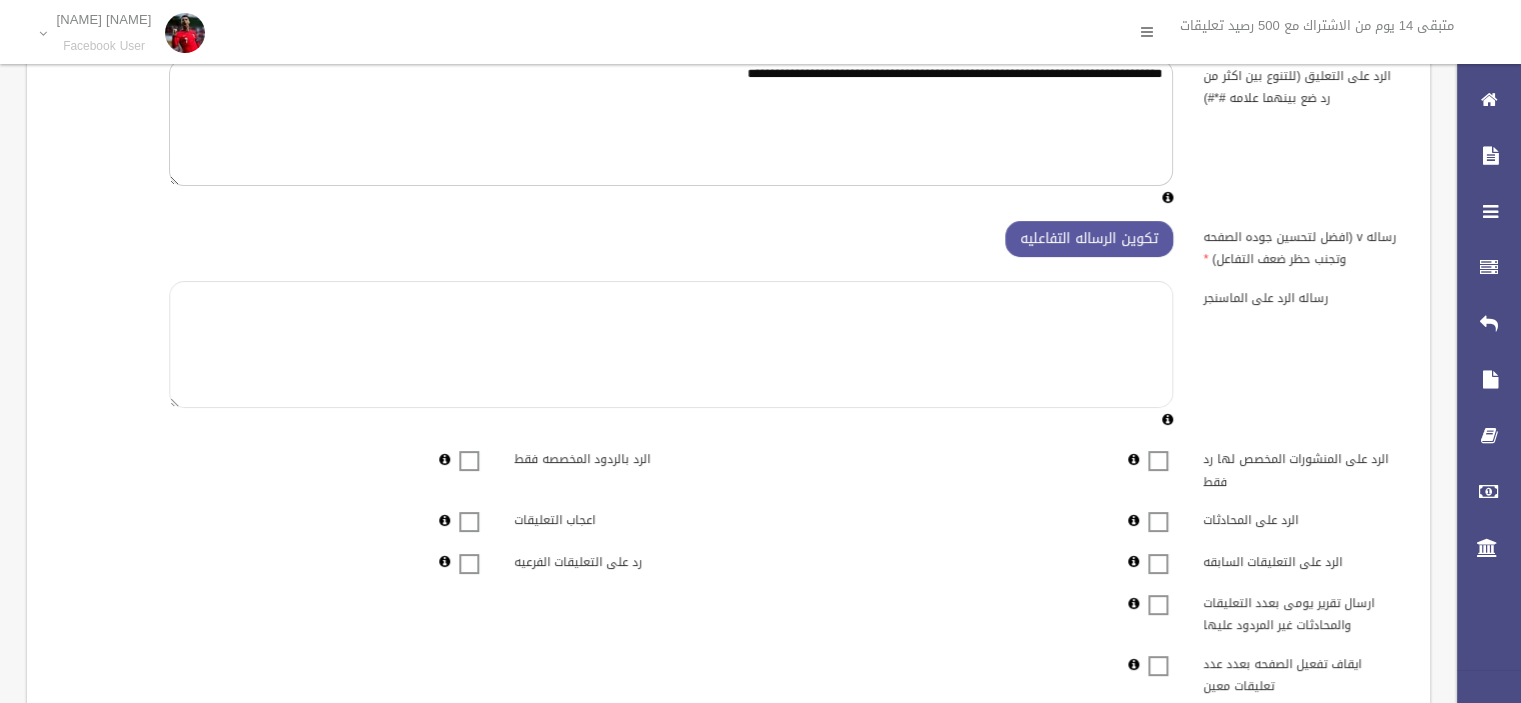 paste on "**********" 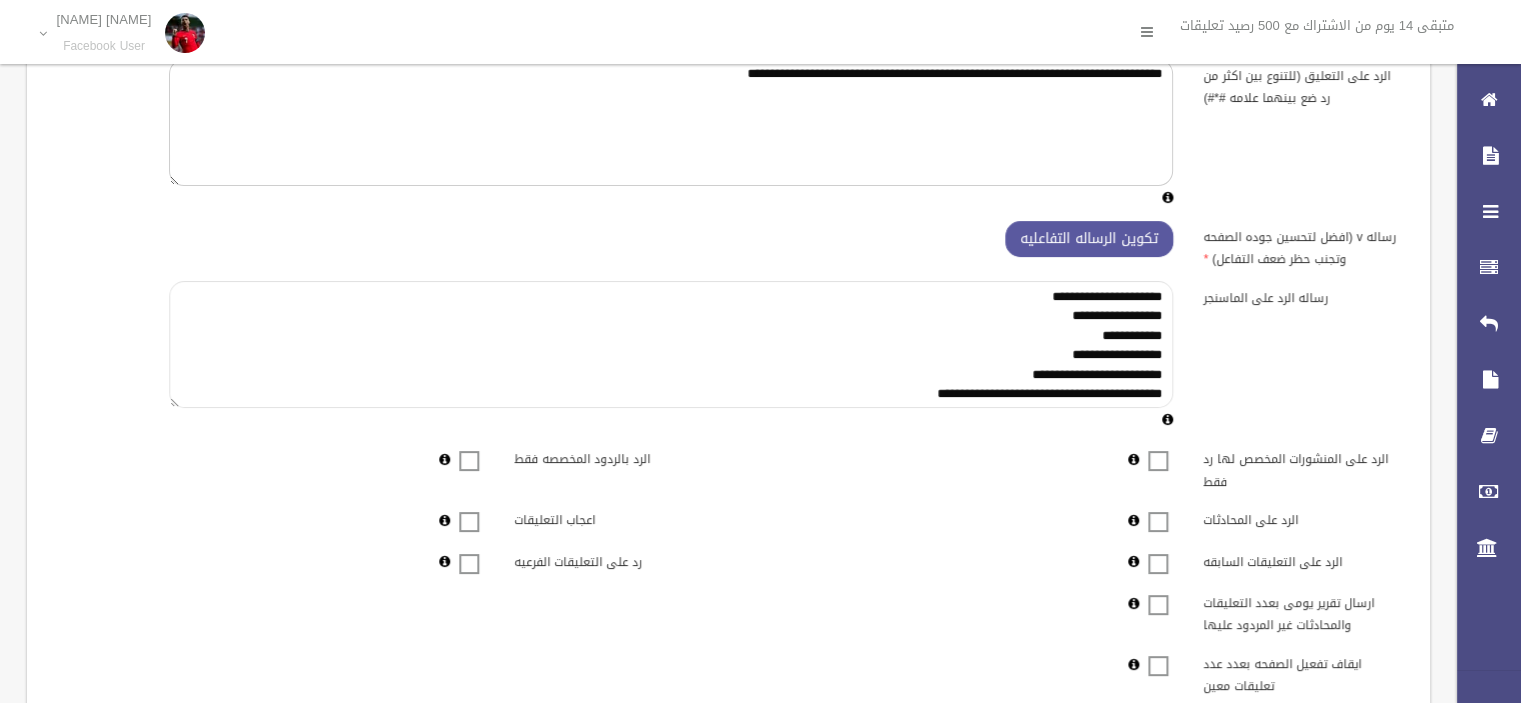 scroll, scrollTop: 0, scrollLeft: 0, axis: both 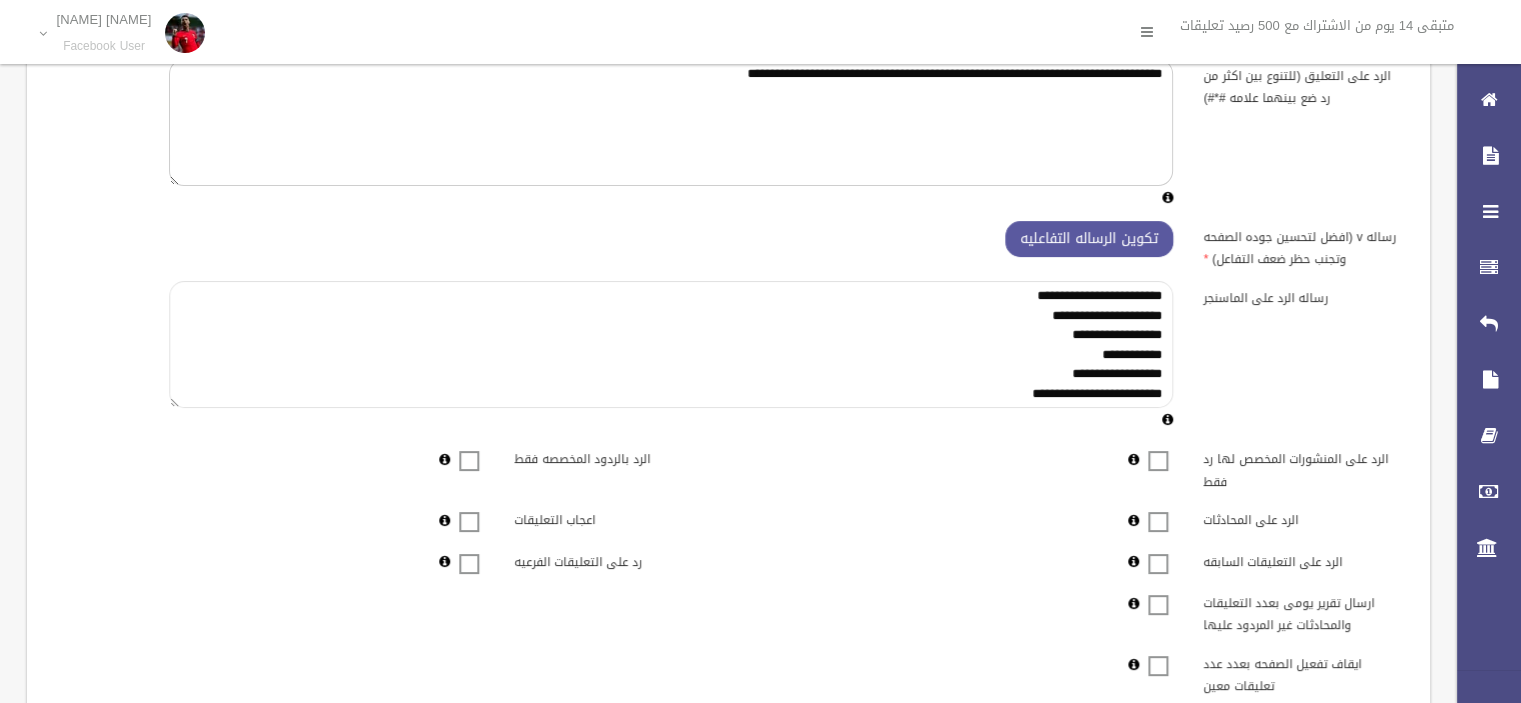 drag, startPoint x: 1028, startPoint y: 287, endPoint x: 1054, endPoint y: 284, distance: 26.172504 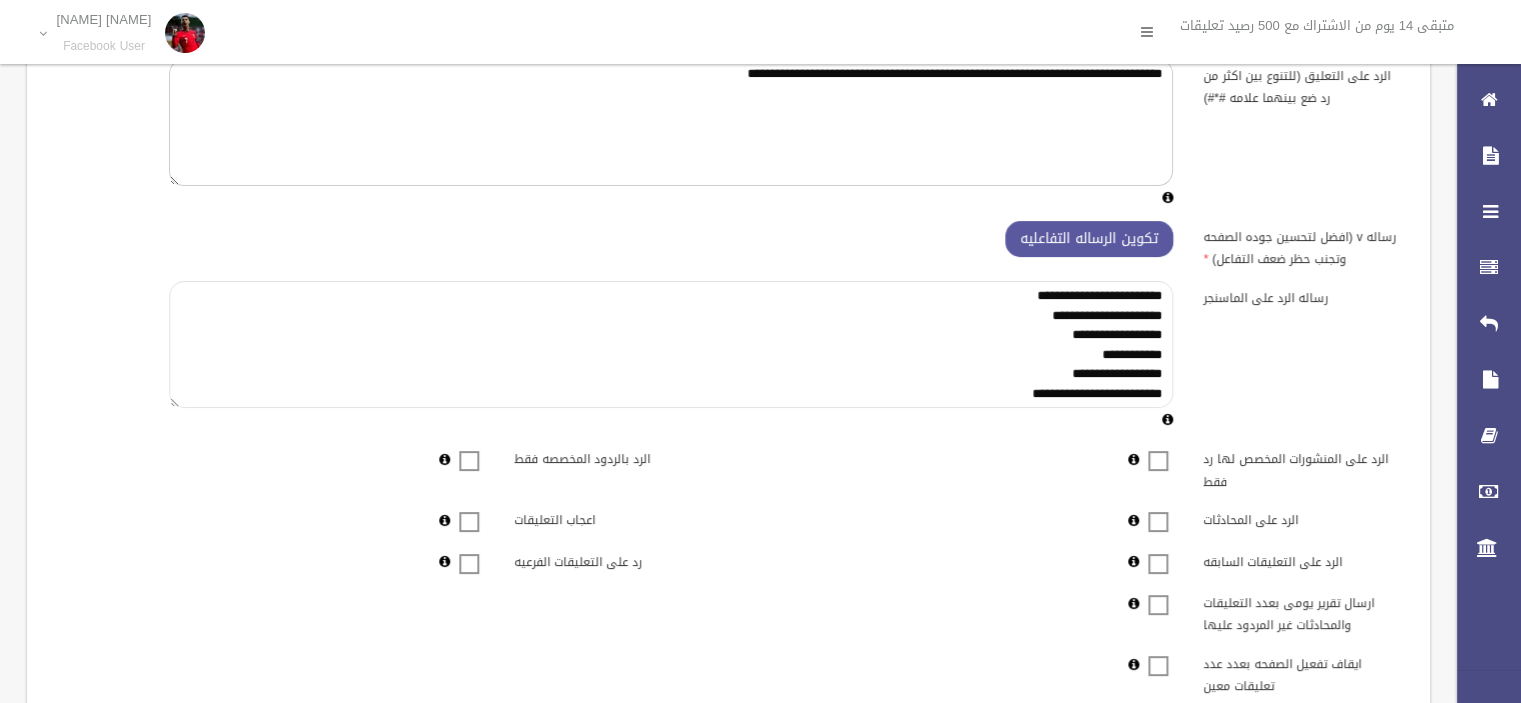 click on "**********" at bounding box center (671, 344) 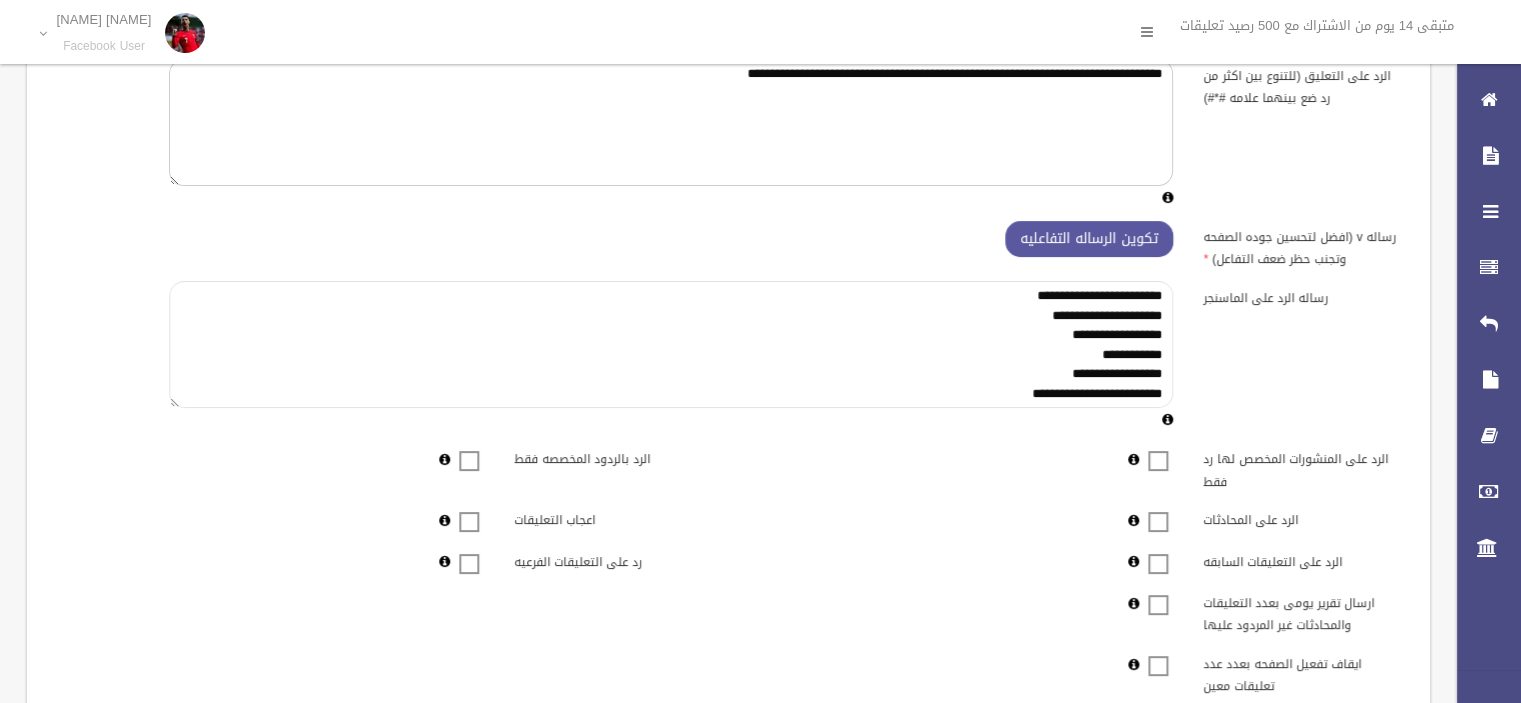 drag, startPoint x: 1022, startPoint y: 295, endPoint x: 1109, endPoint y: 293, distance: 87.02299 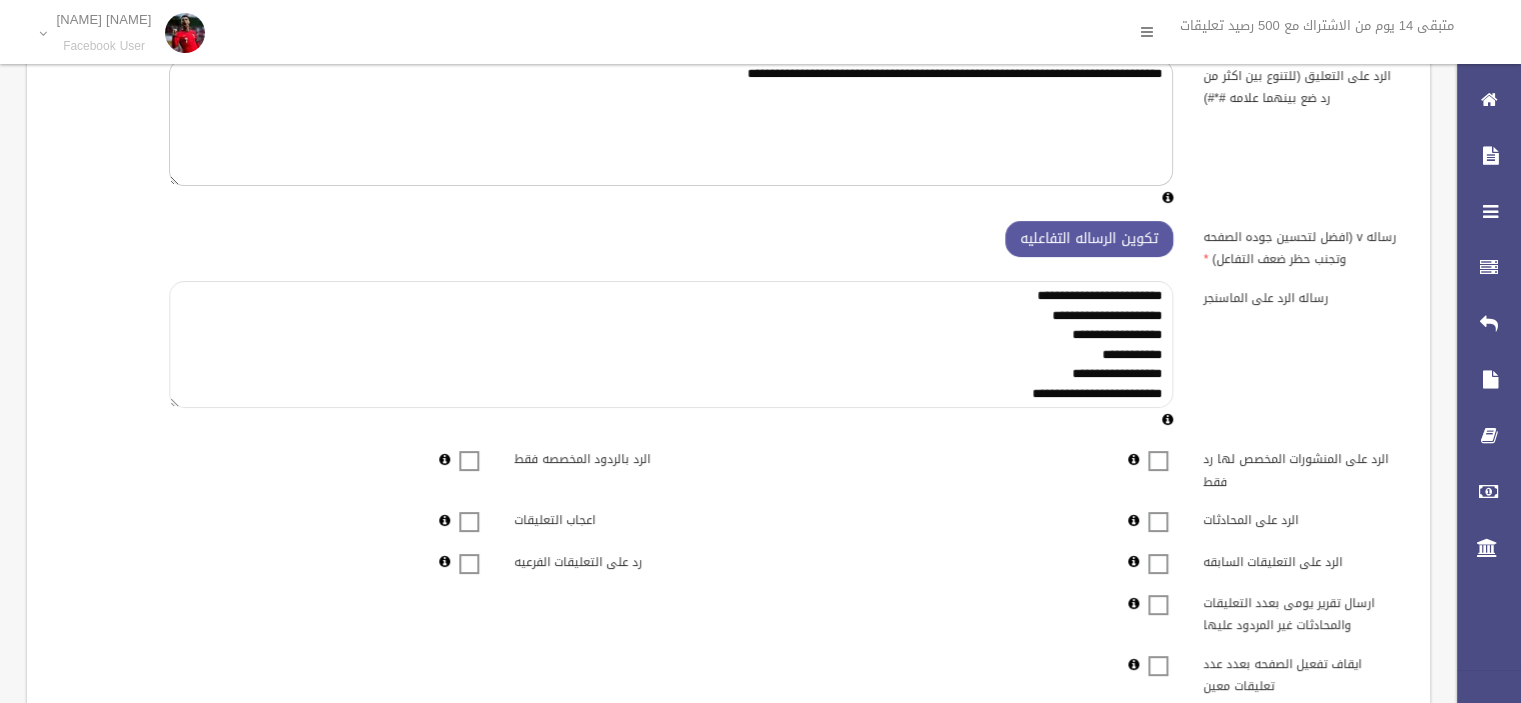 click on "**********" at bounding box center [671, 344] 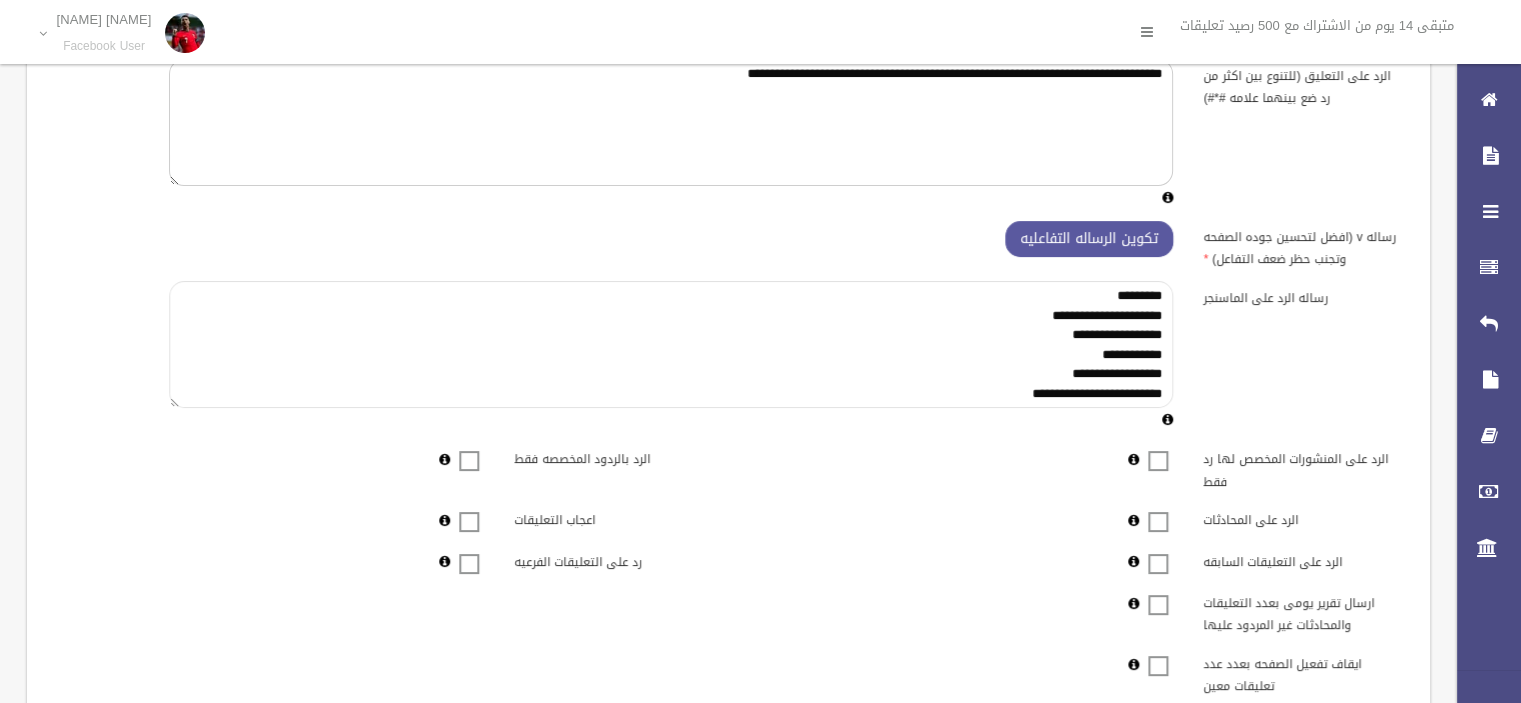 click on "**********" at bounding box center [671, 344] 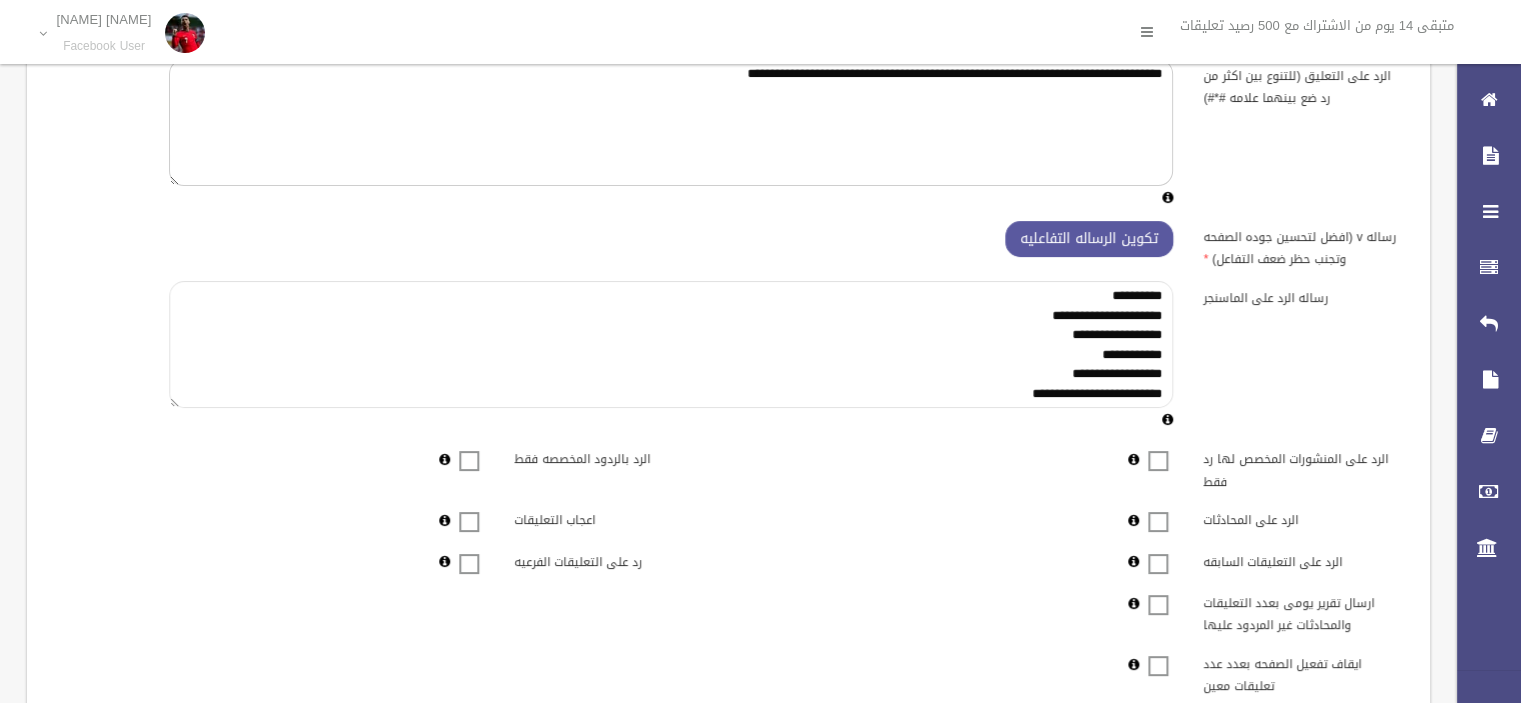 click on "**********" at bounding box center (671, 344) 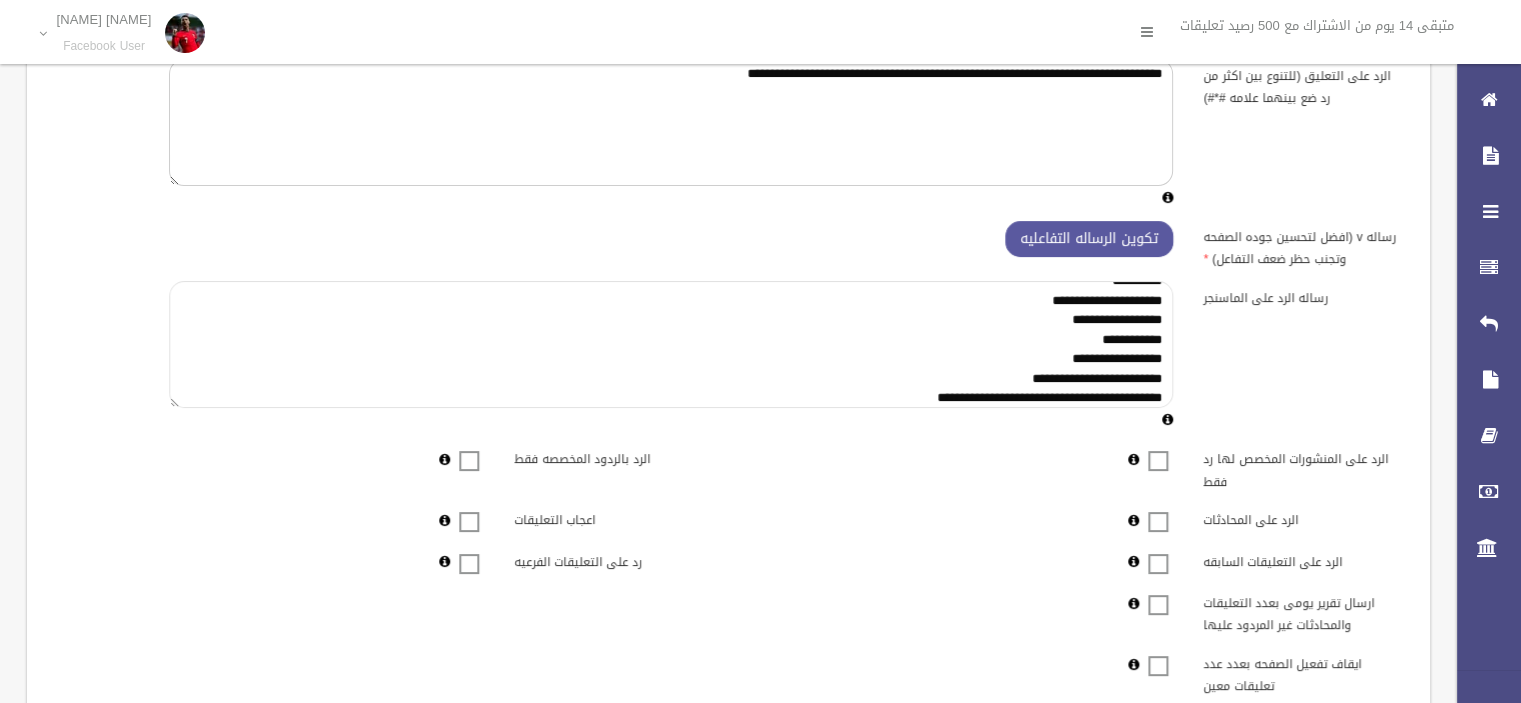 scroll, scrollTop: 19, scrollLeft: 0, axis: vertical 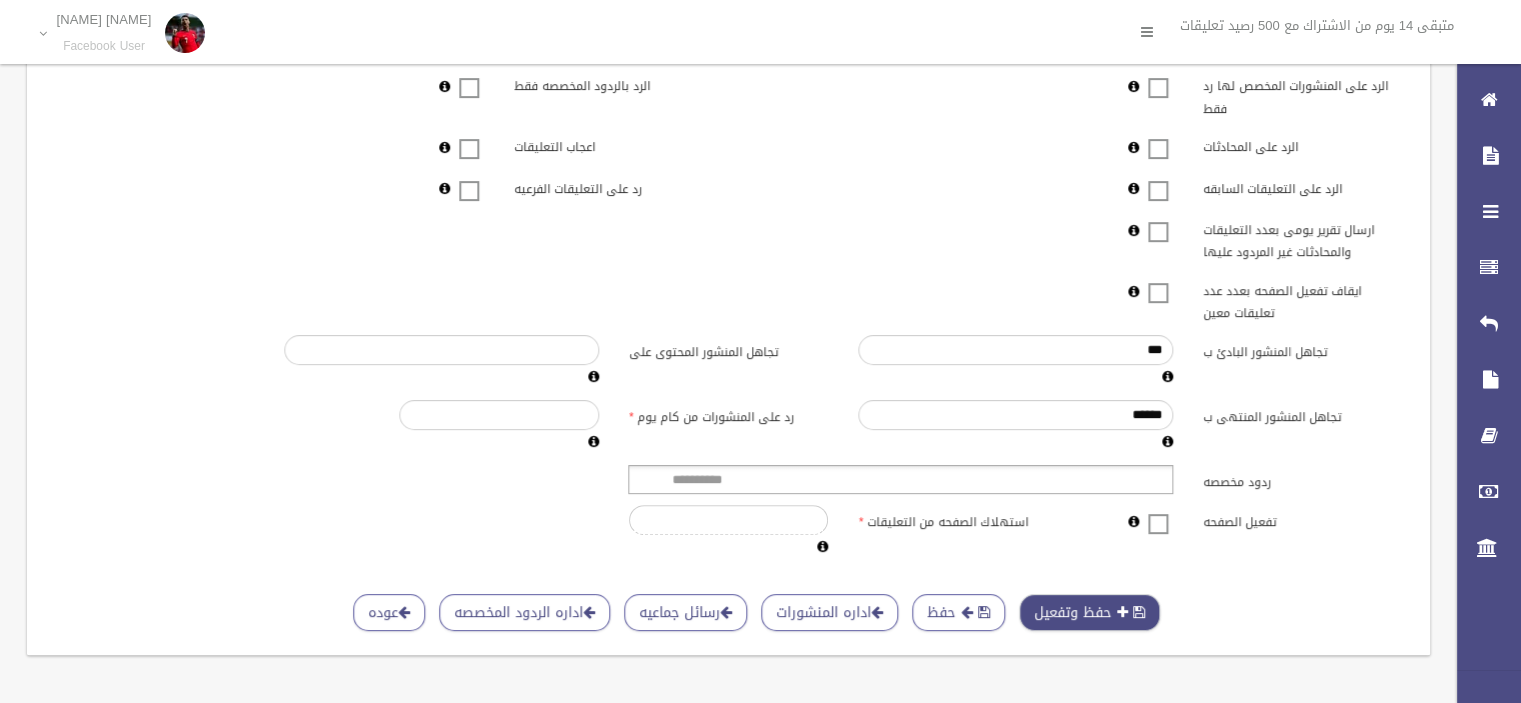 type on "**********" 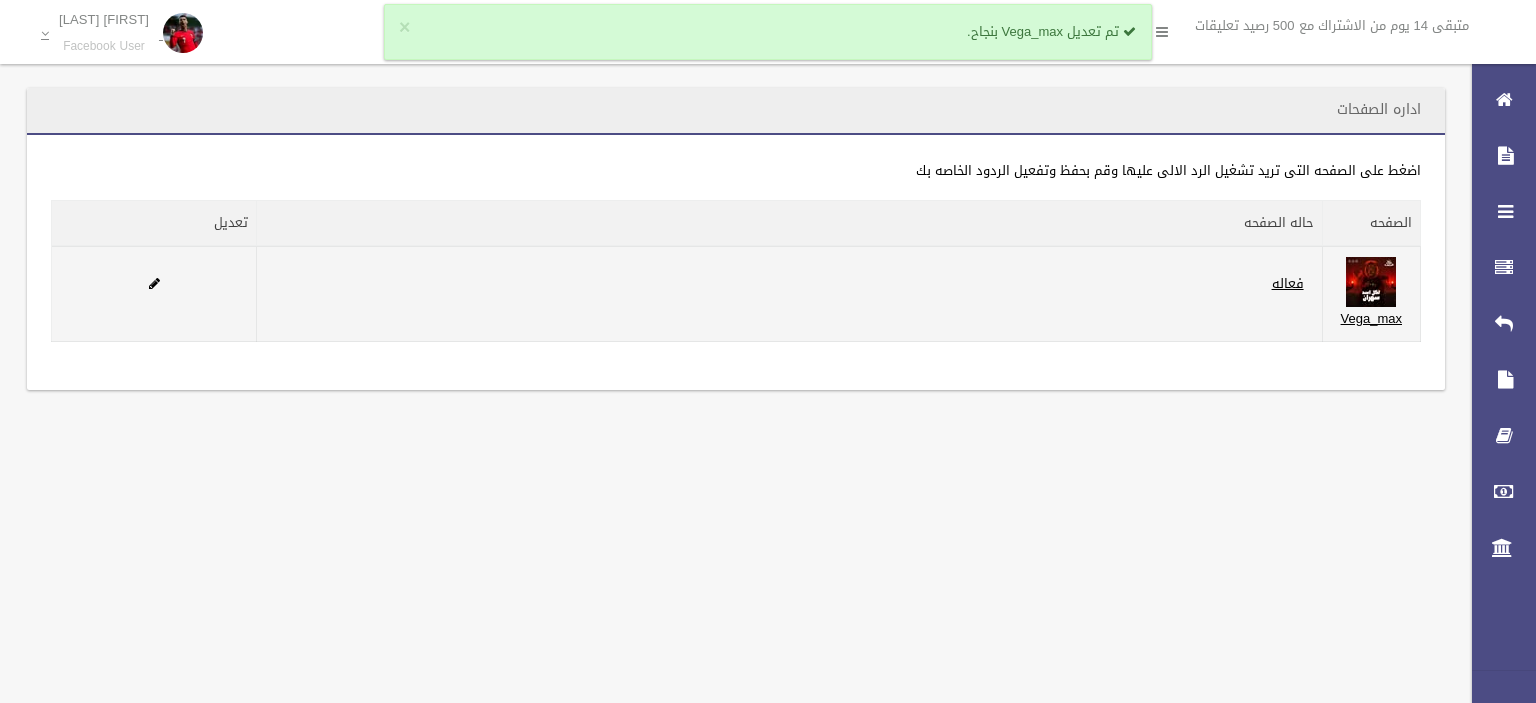 scroll, scrollTop: 0, scrollLeft: 0, axis: both 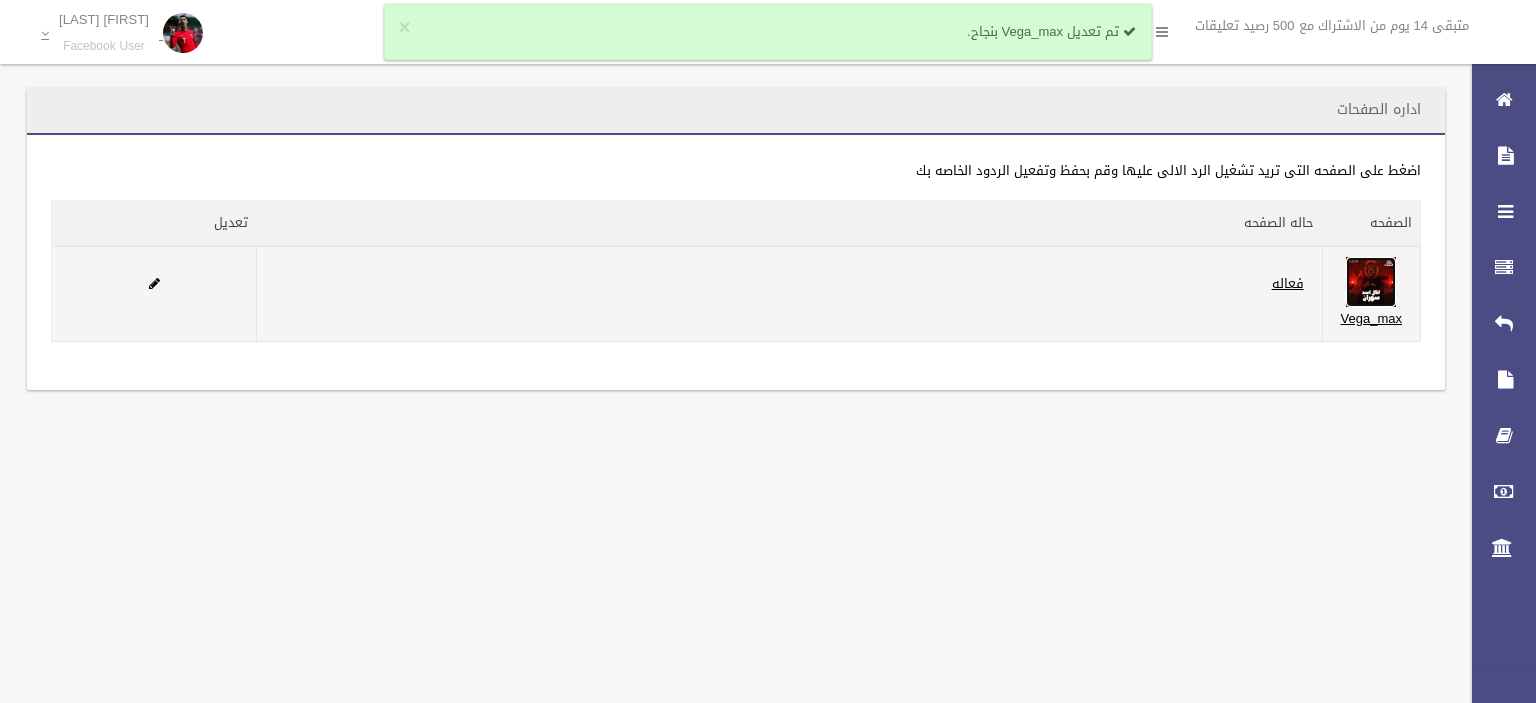 click at bounding box center [1371, 282] 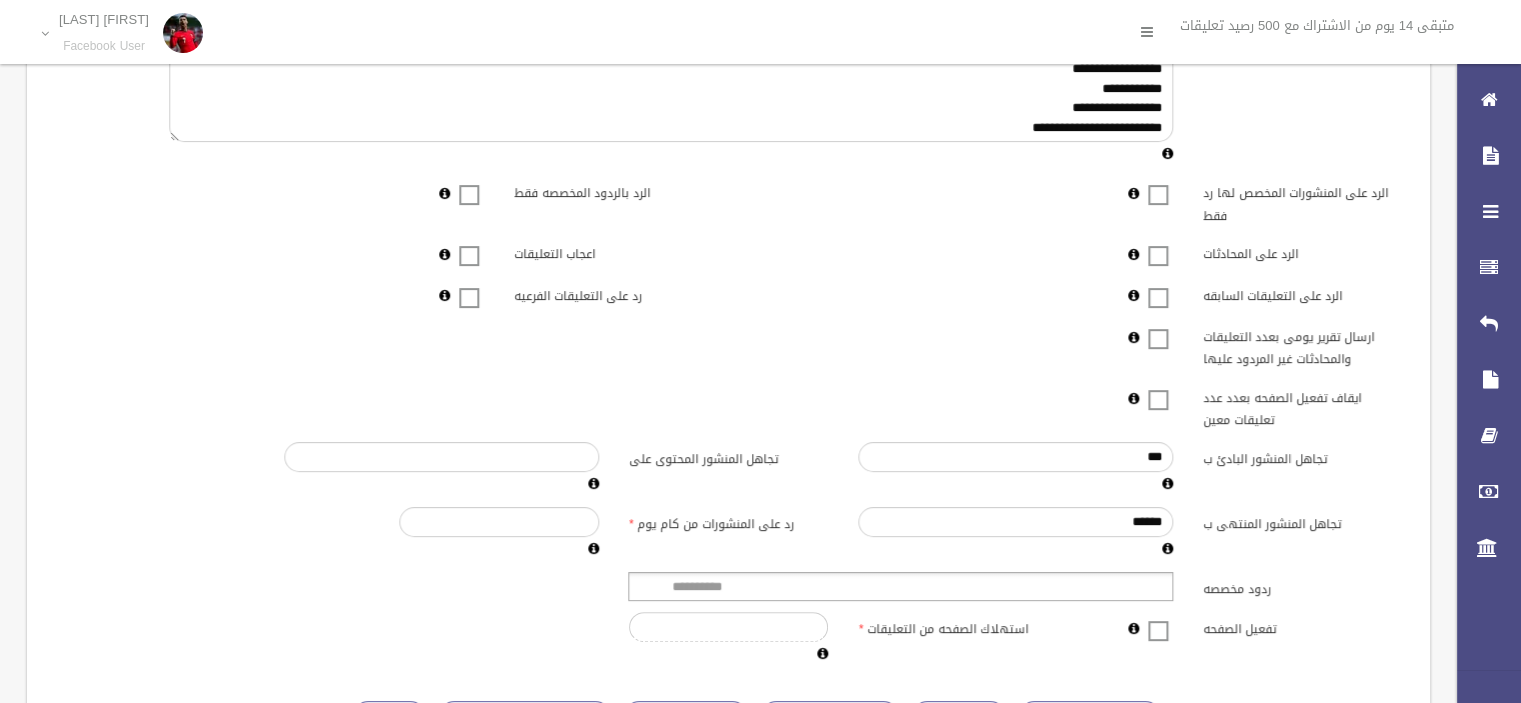 scroll, scrollTop: 486, scrollLeft: 0, axis: vertical 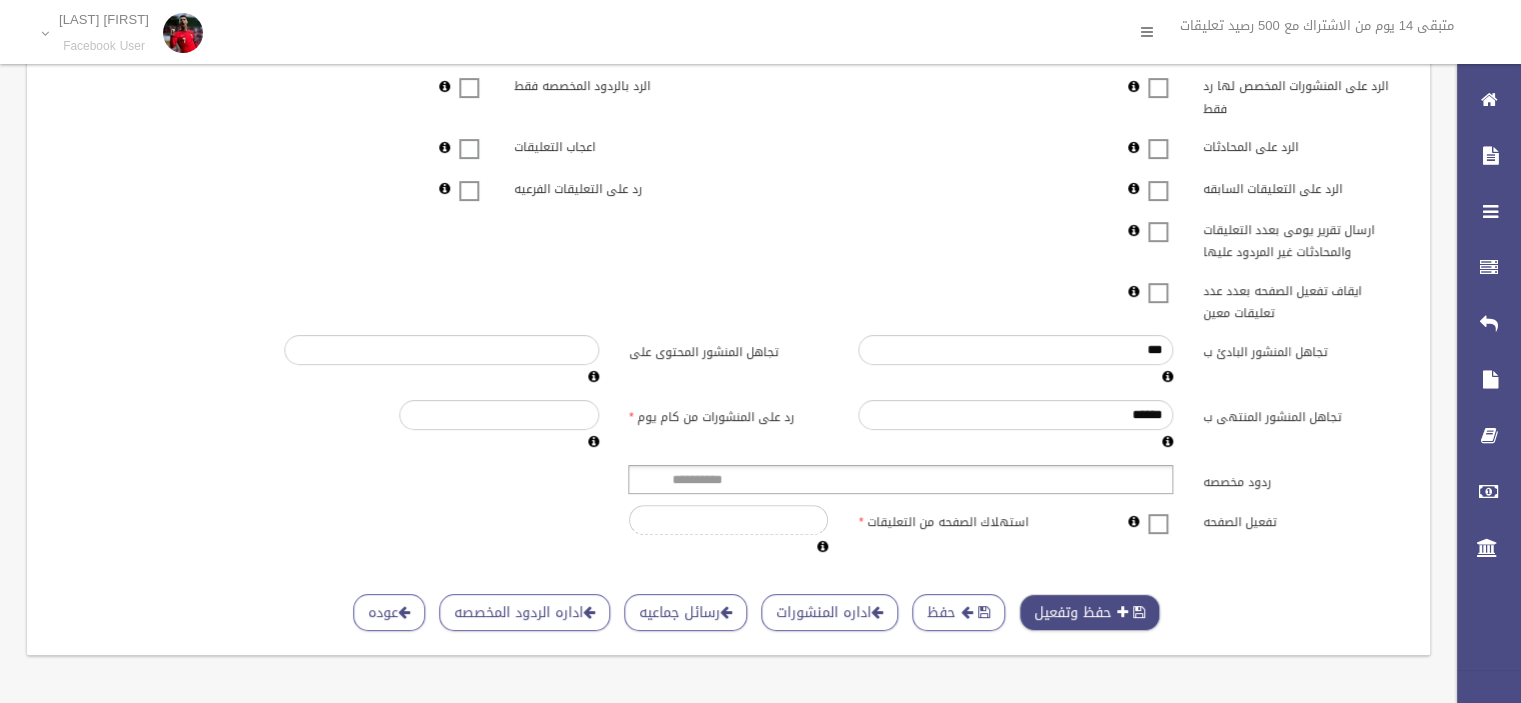 click on "حفظ وتفعيل" at bounding box center (1089, 612) 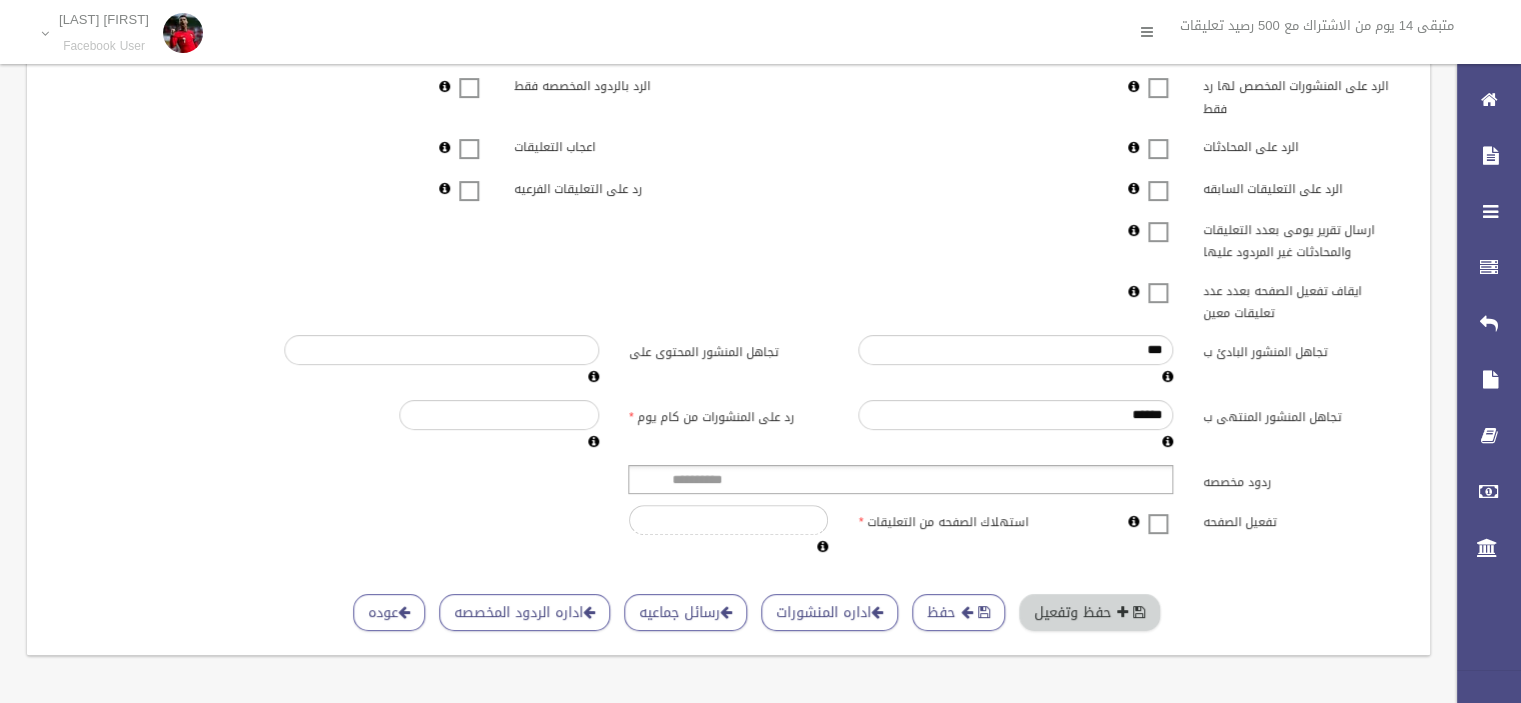type 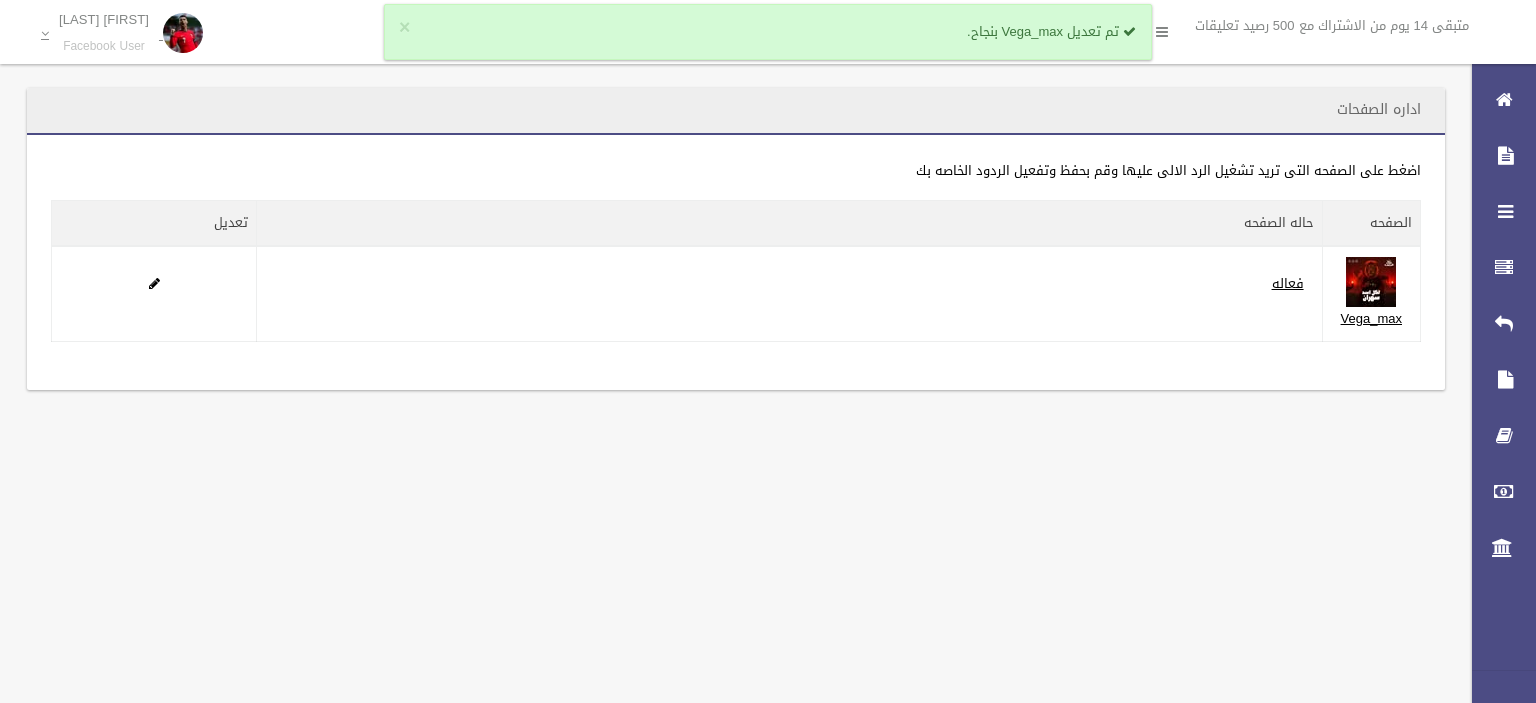 scroll, scrollTop: 0, scrollLeft: 0, axis: both 